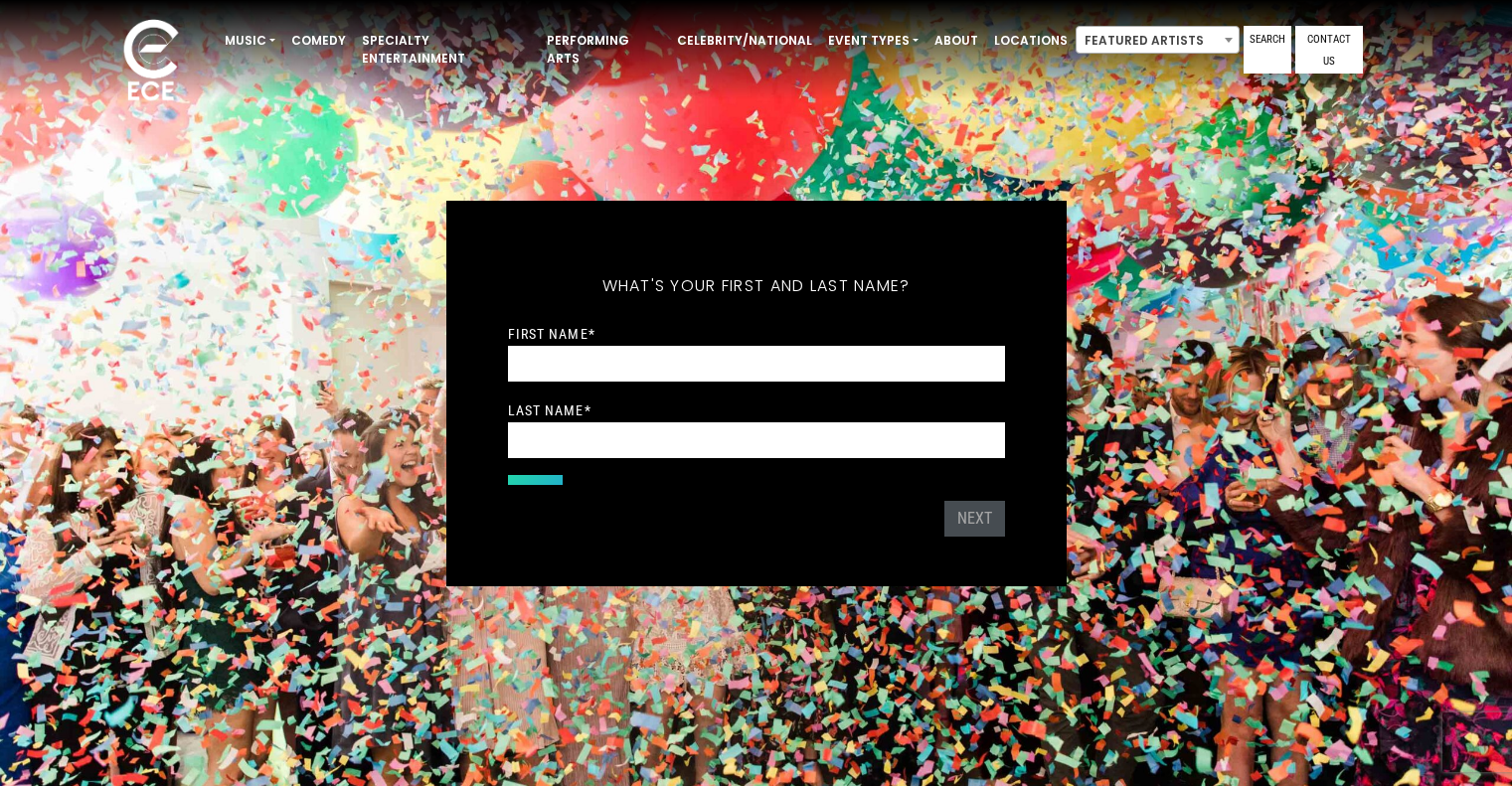 scroll, scrollTop: 0, scrollLeft: 0, axis: both 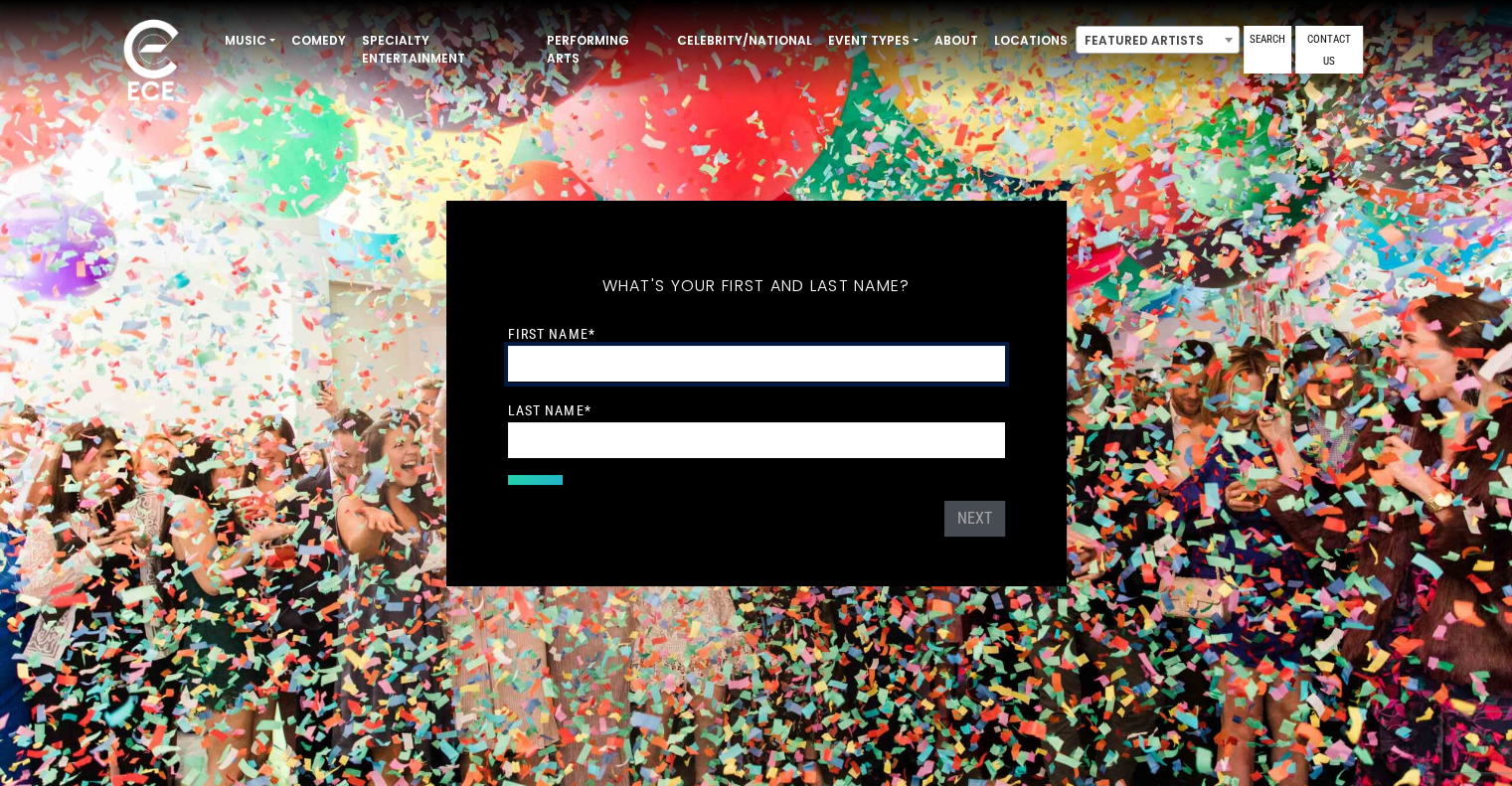 click on "First Name *" at bounding box center [756, 364] 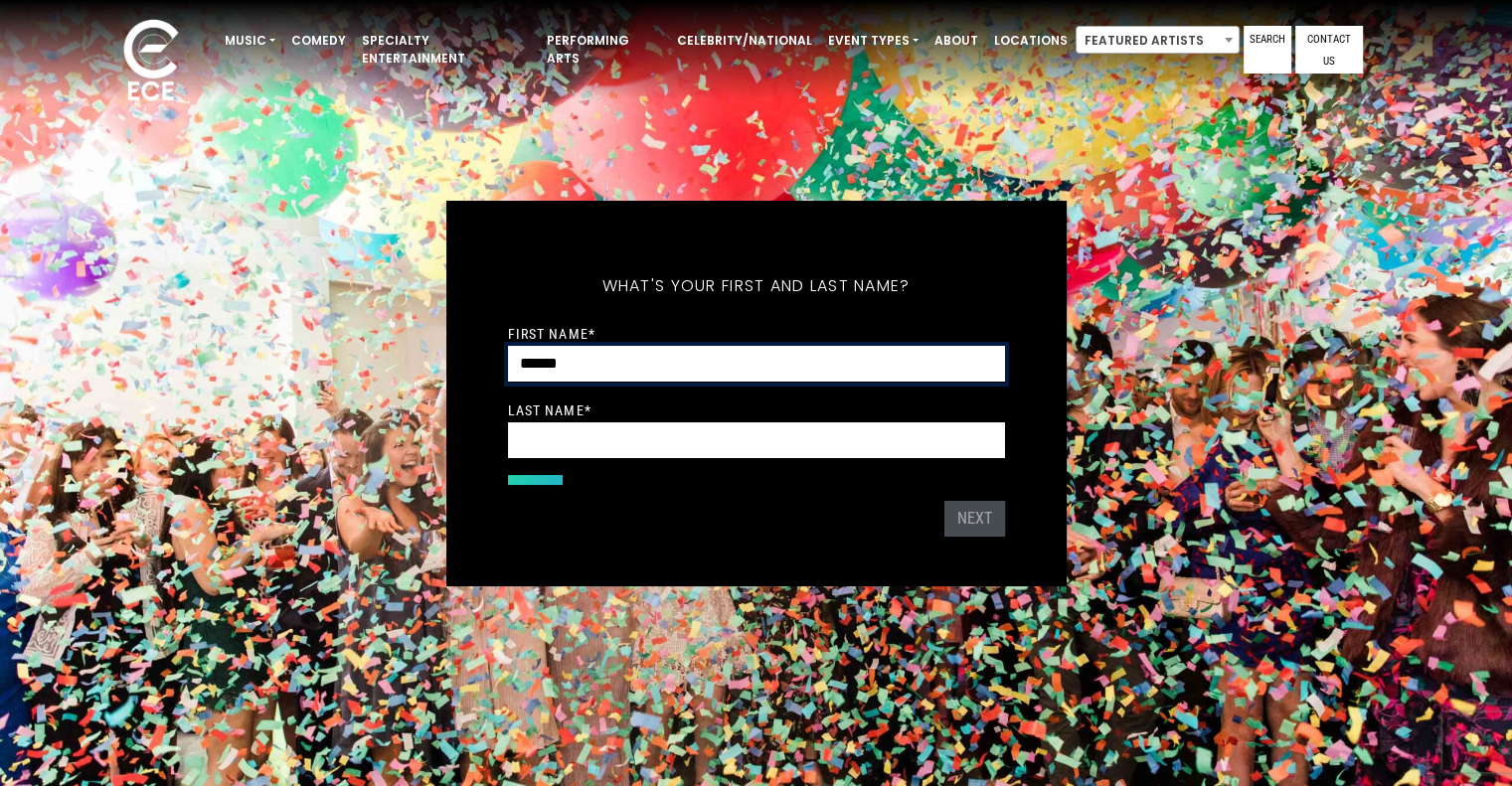 type on "********" 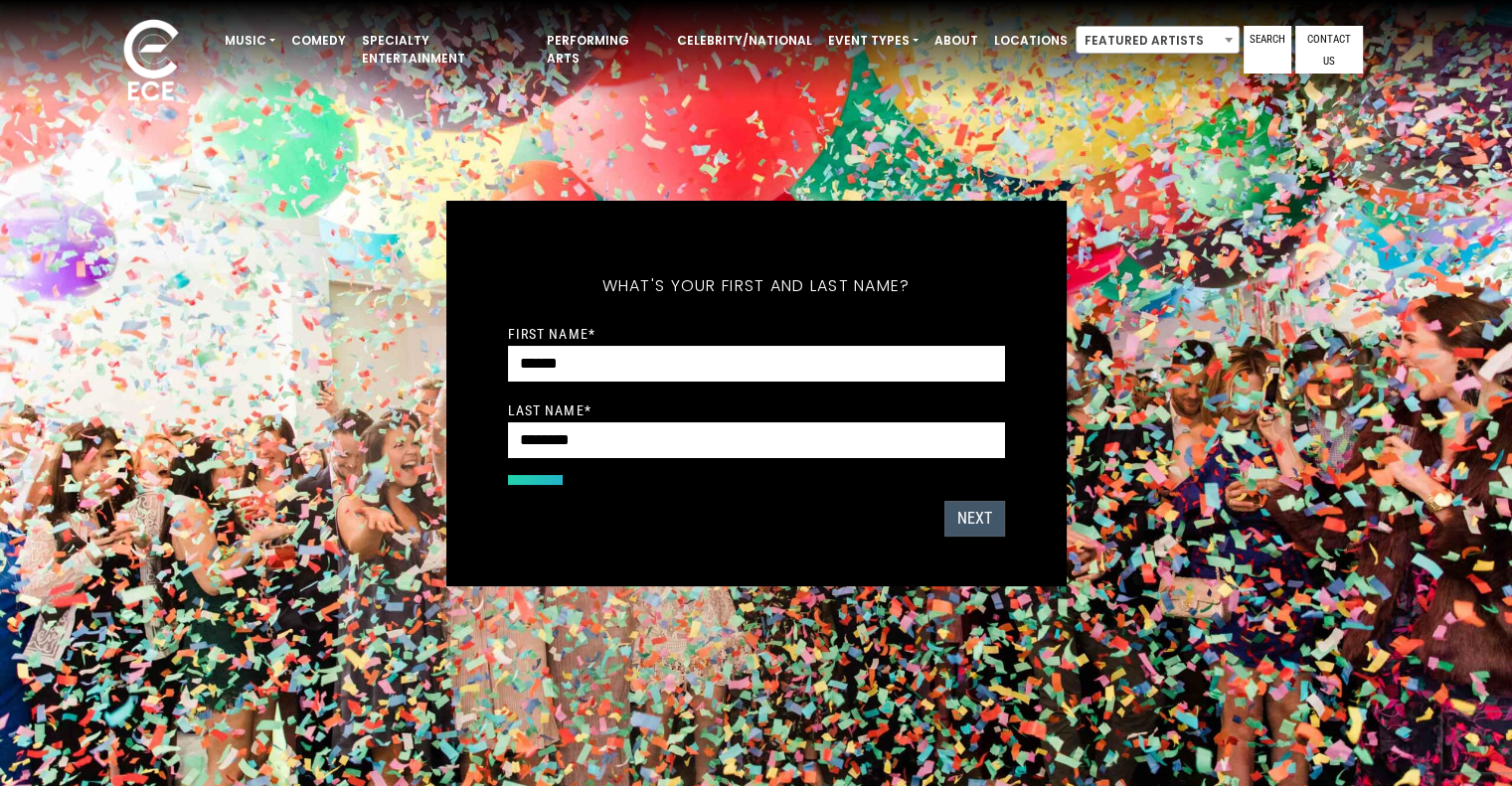 click on "Next" at bounding box center [974, 519] 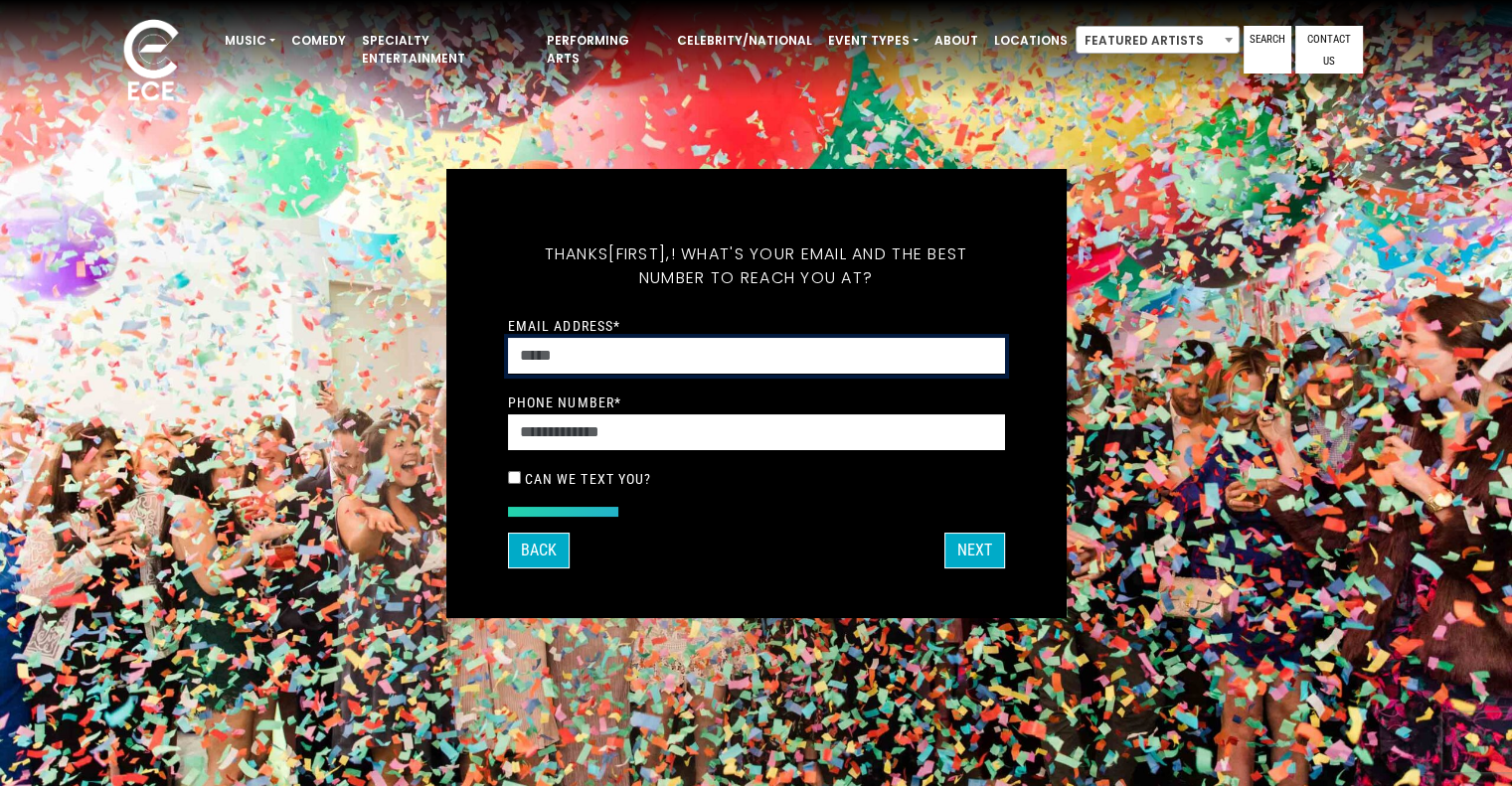click on "Email Address *" at bounding box center (756, 356) 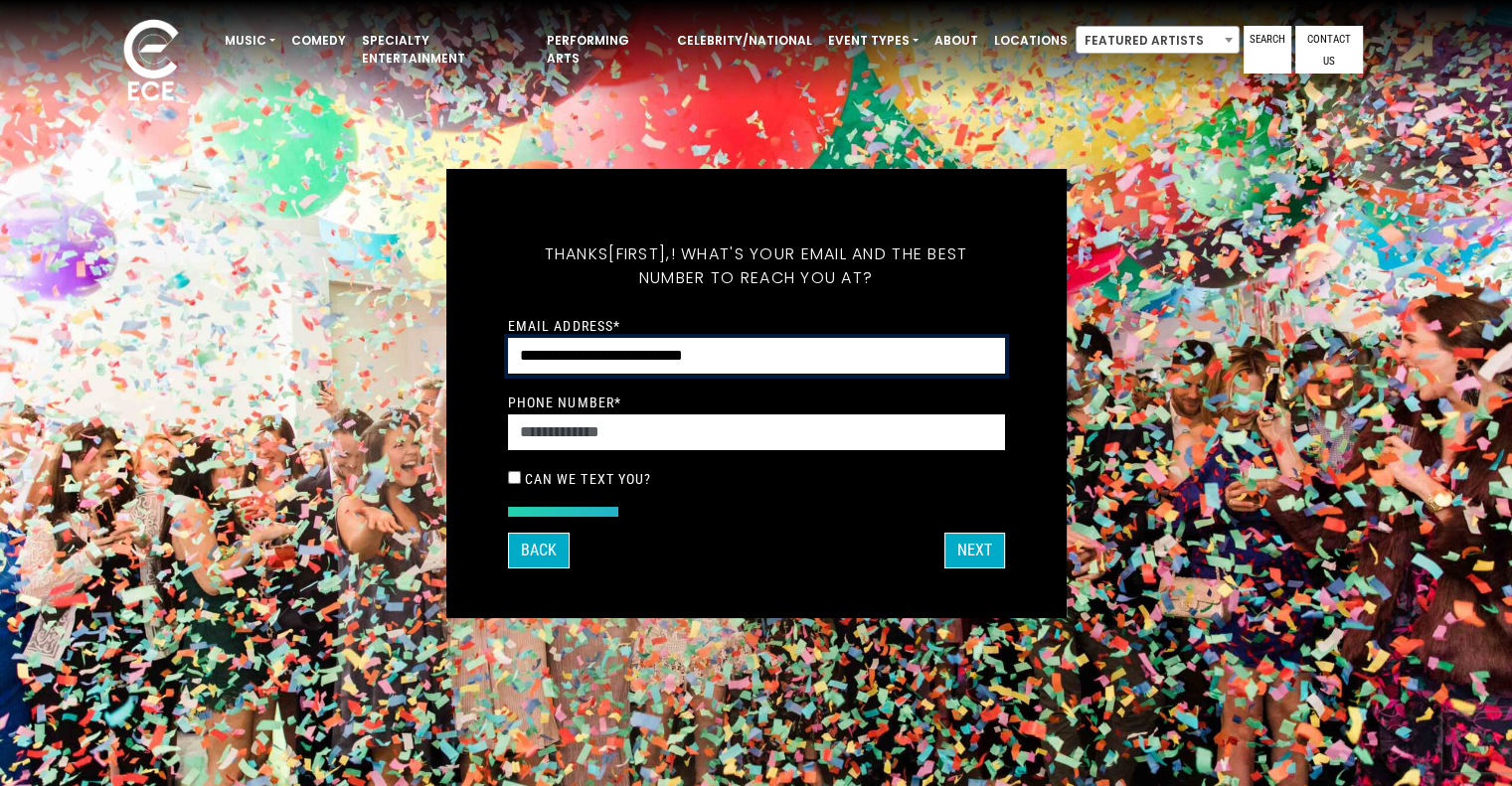 type on "**********" 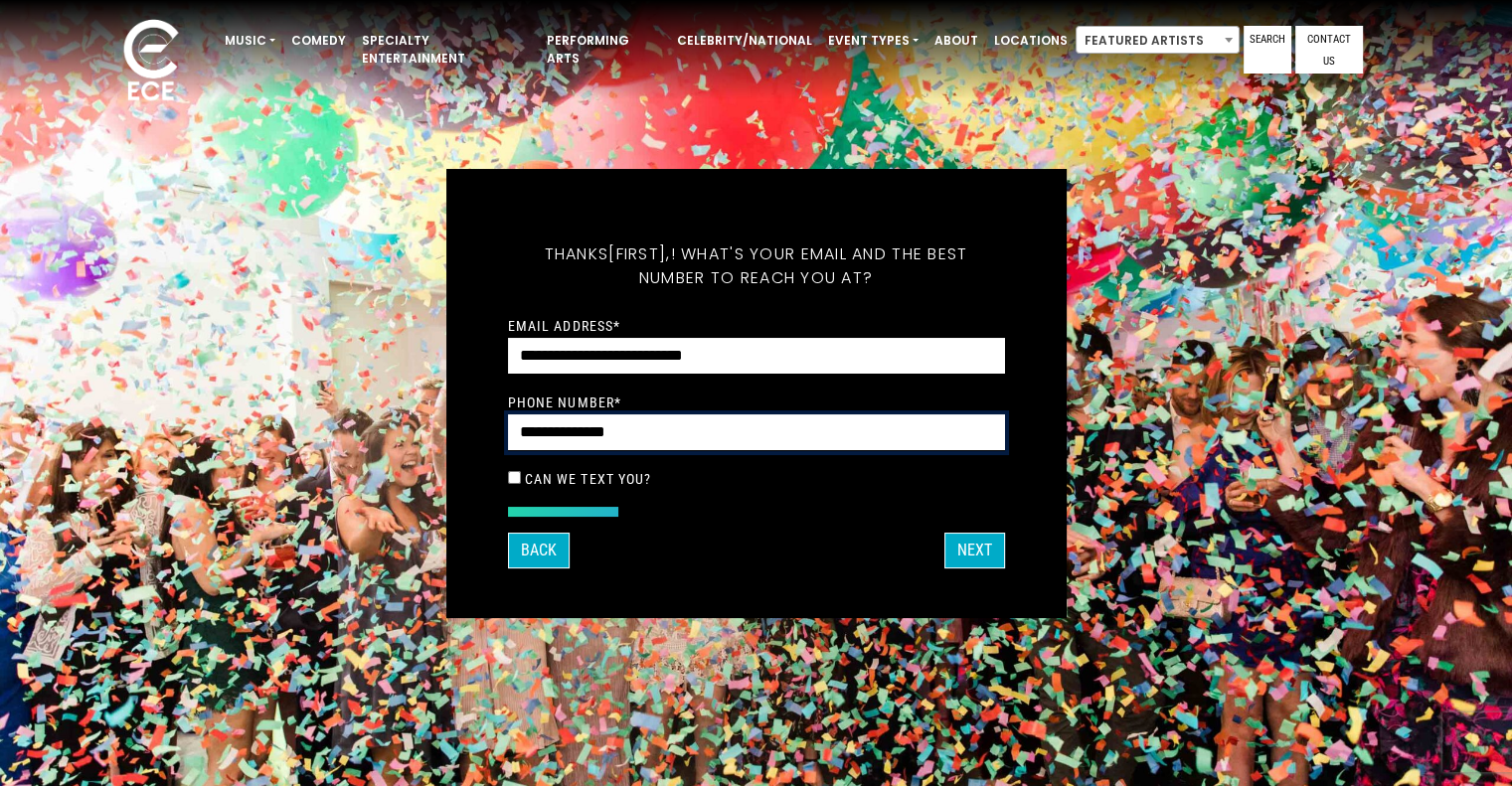 type on "**********" 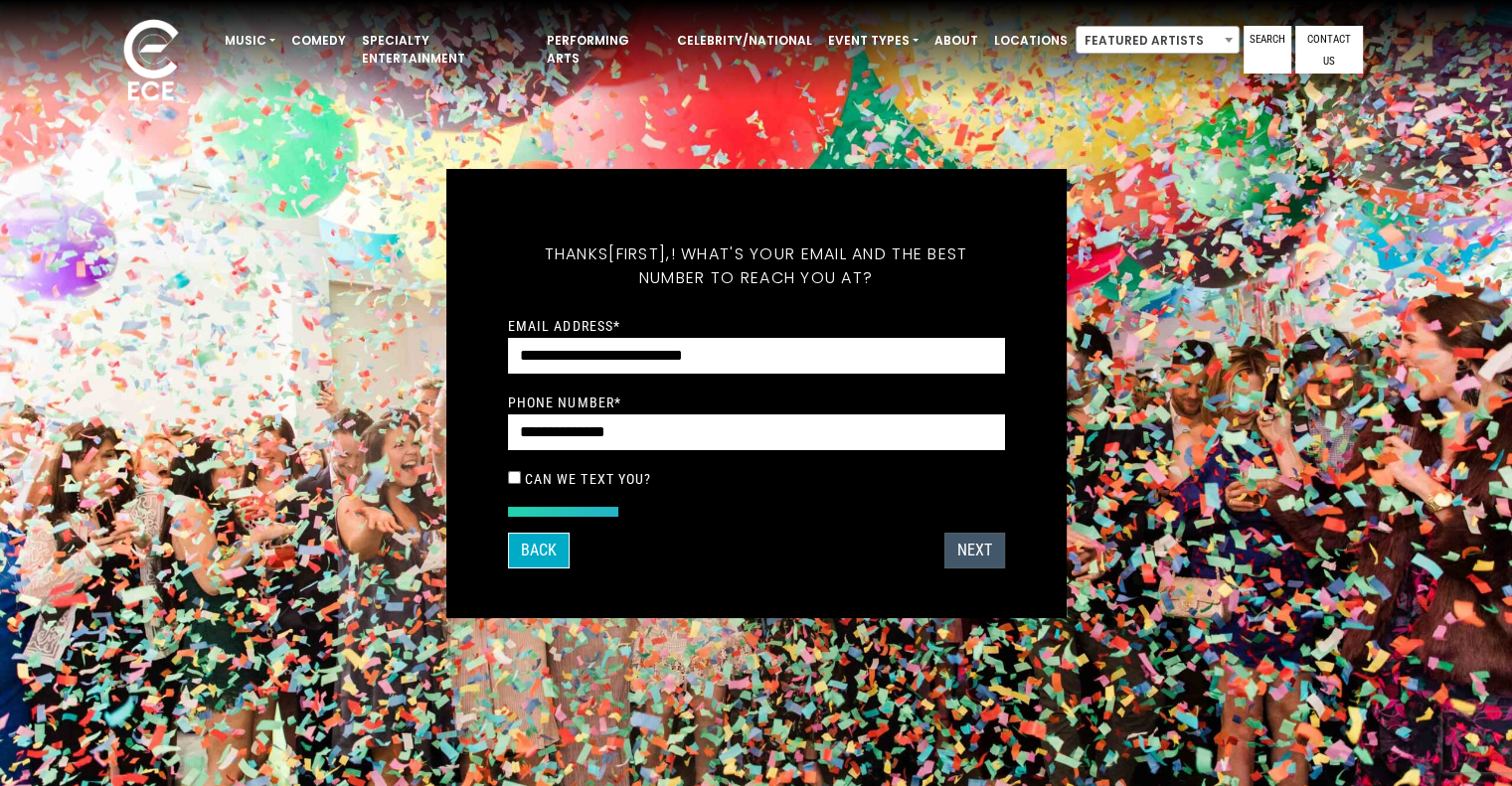 click on "Next" at bounding box center (974, 550) 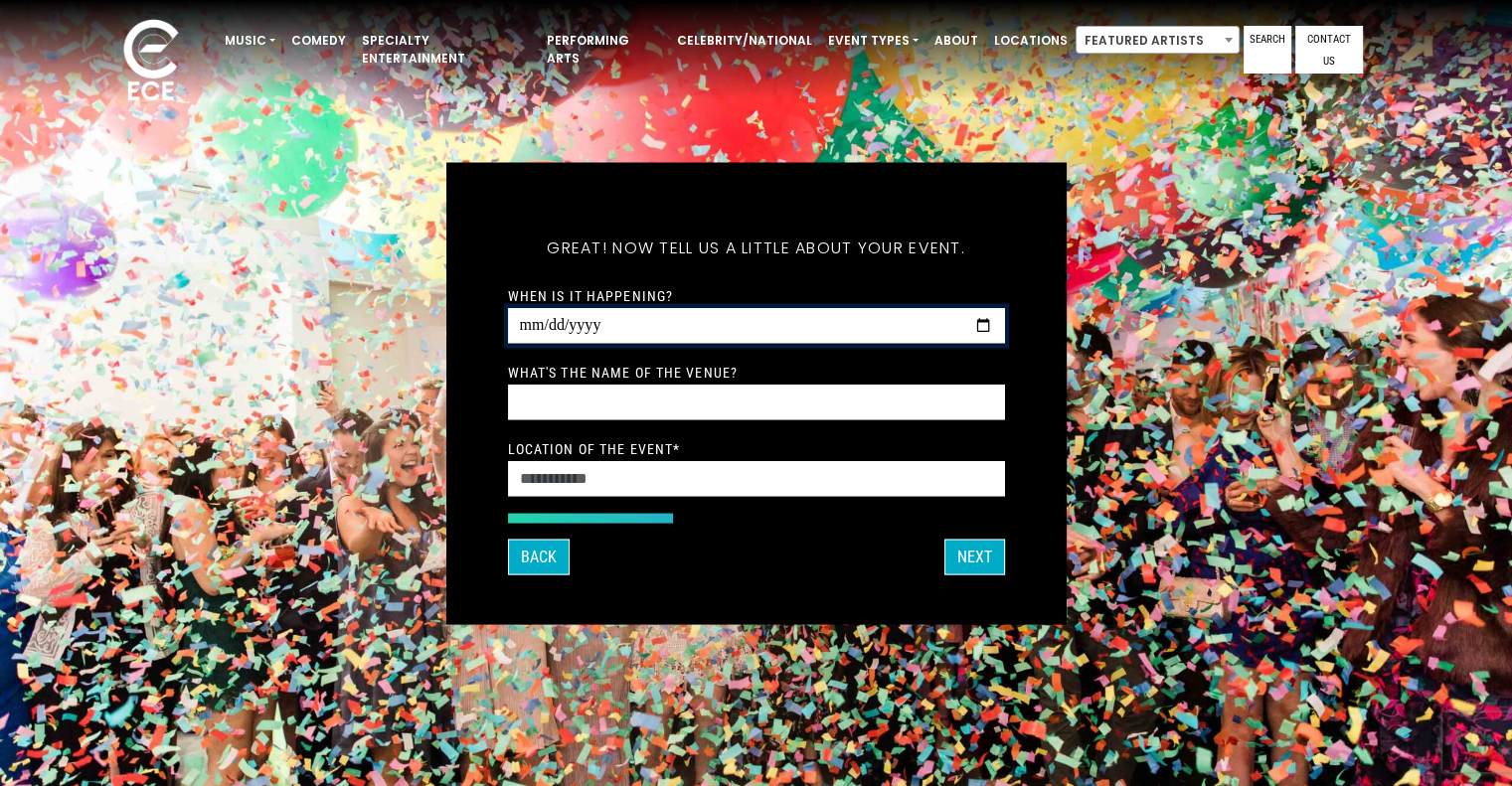 click on "When is it happening?" at bounding box center (756, 325) 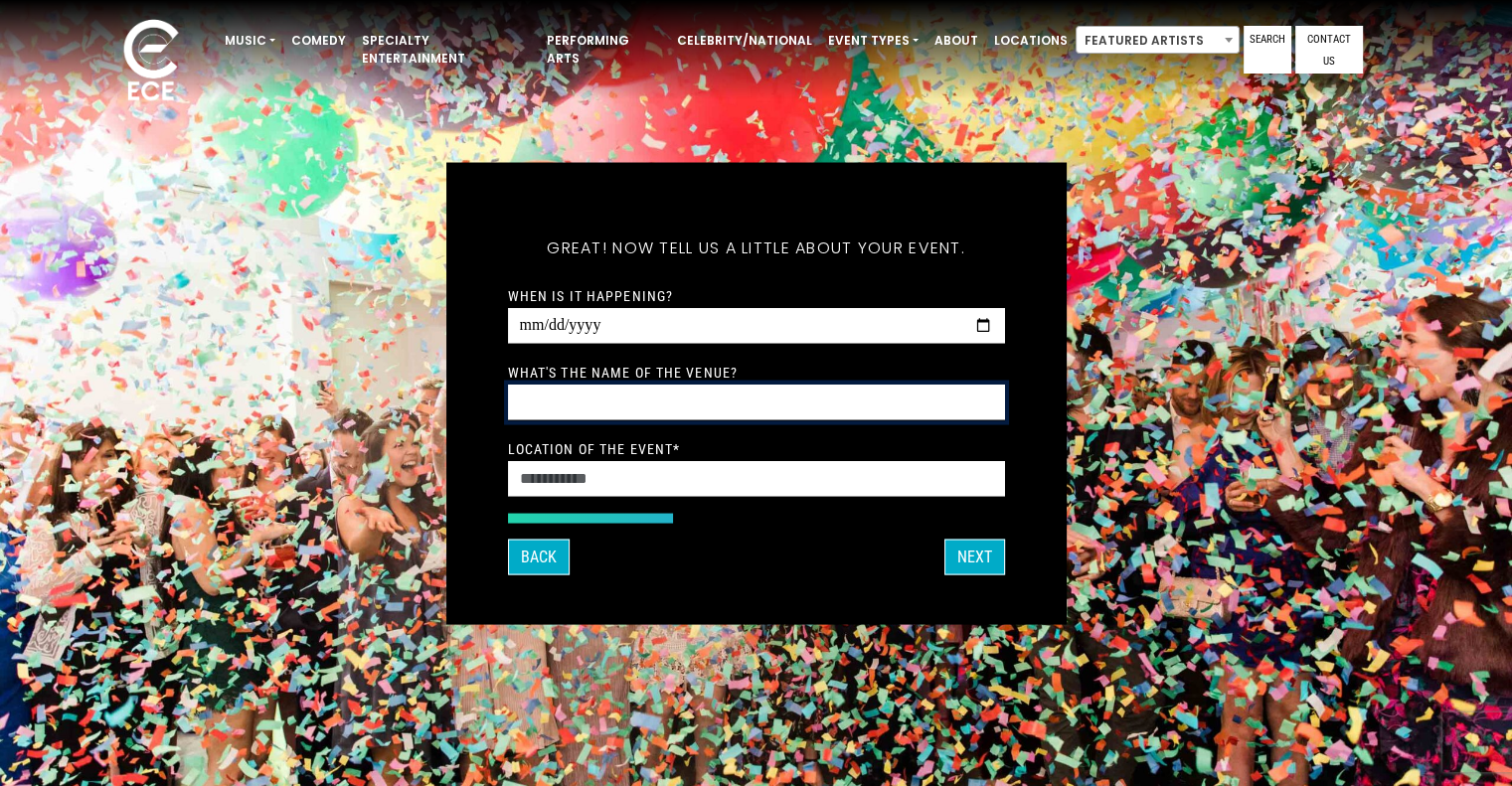 click on "What's the name of the venue?" at bounding box center (756, 401) 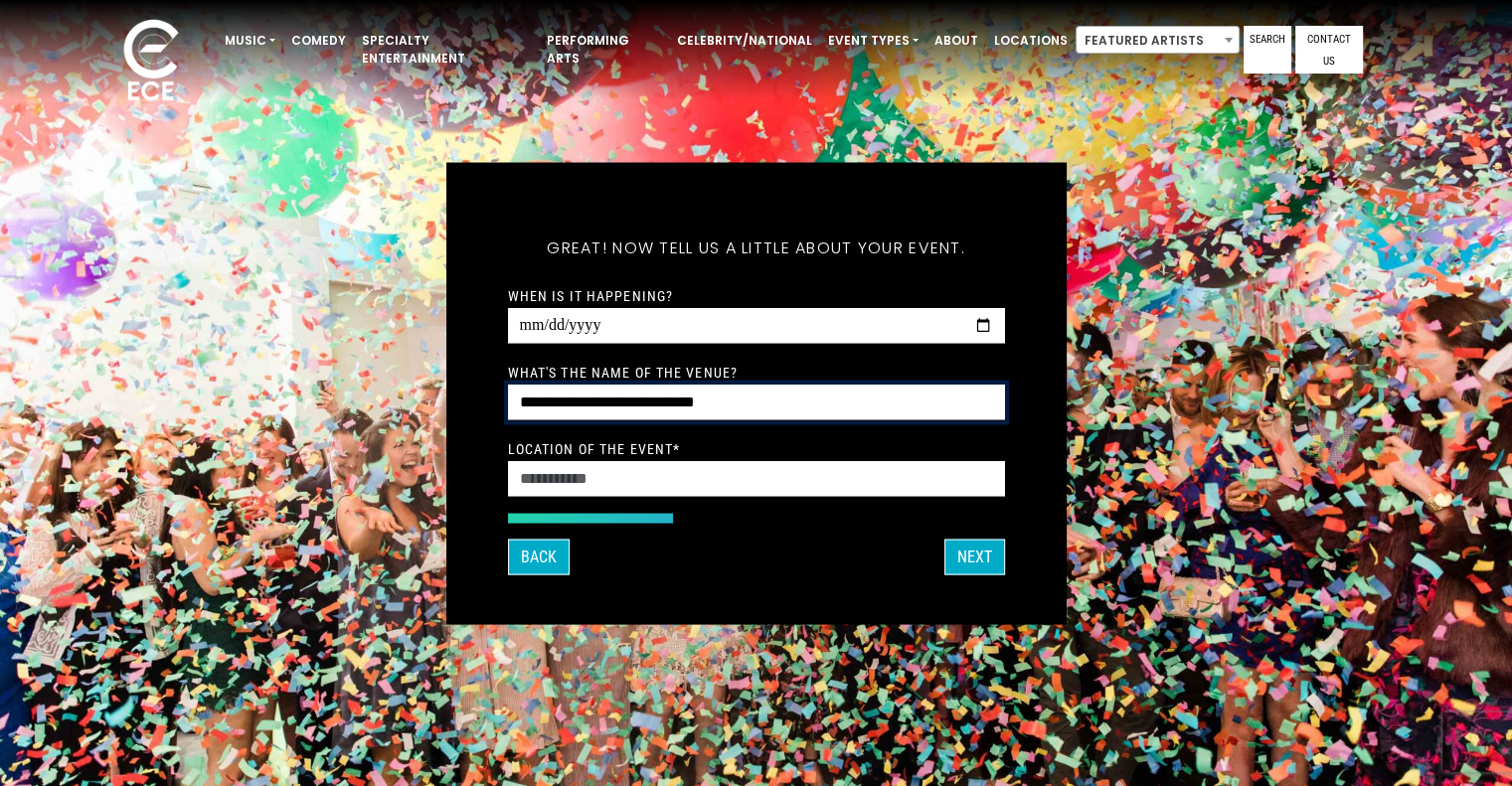 type on "**********" 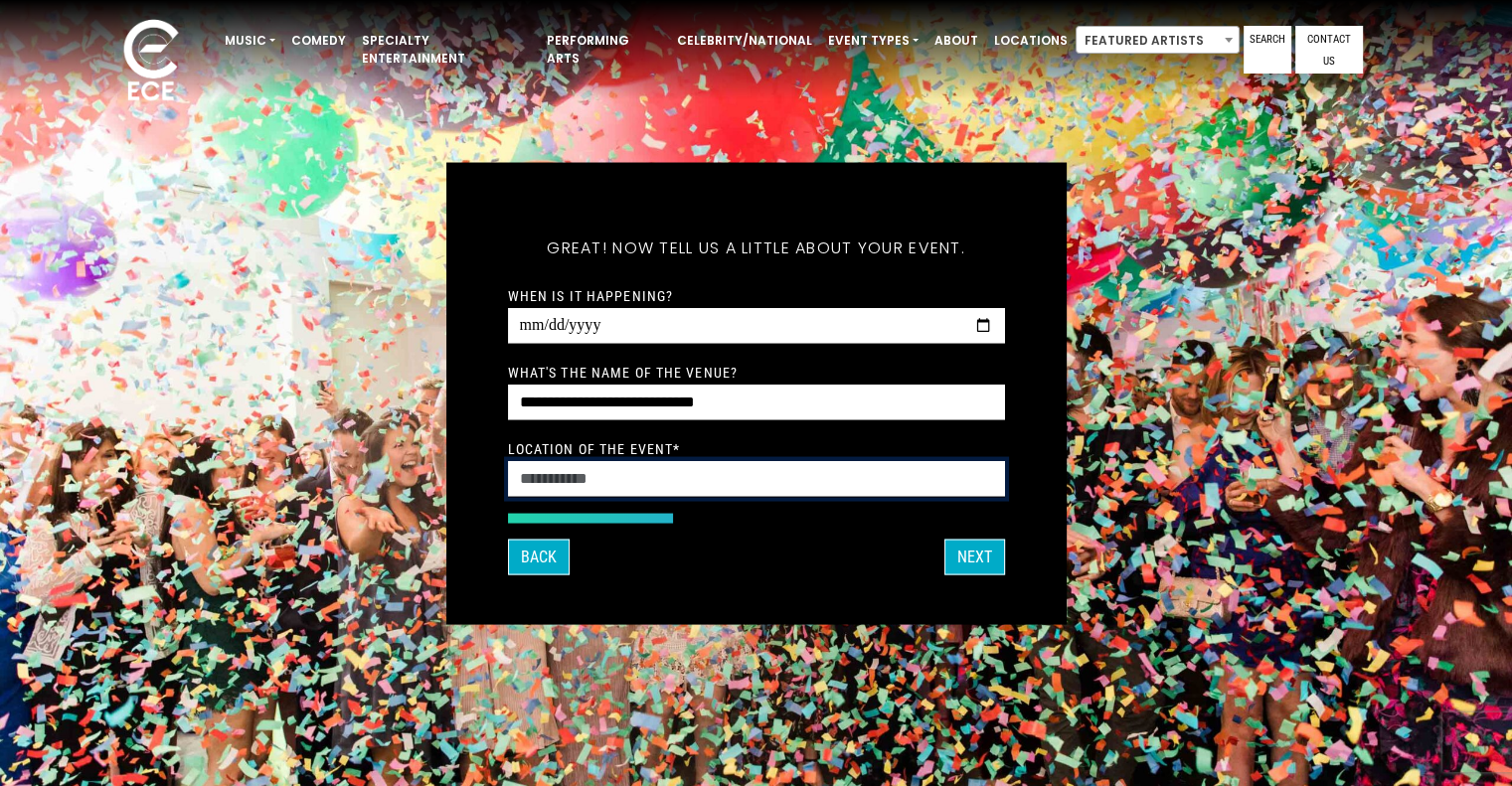 click on "Location of the event *" at bounding box center [756, 478] 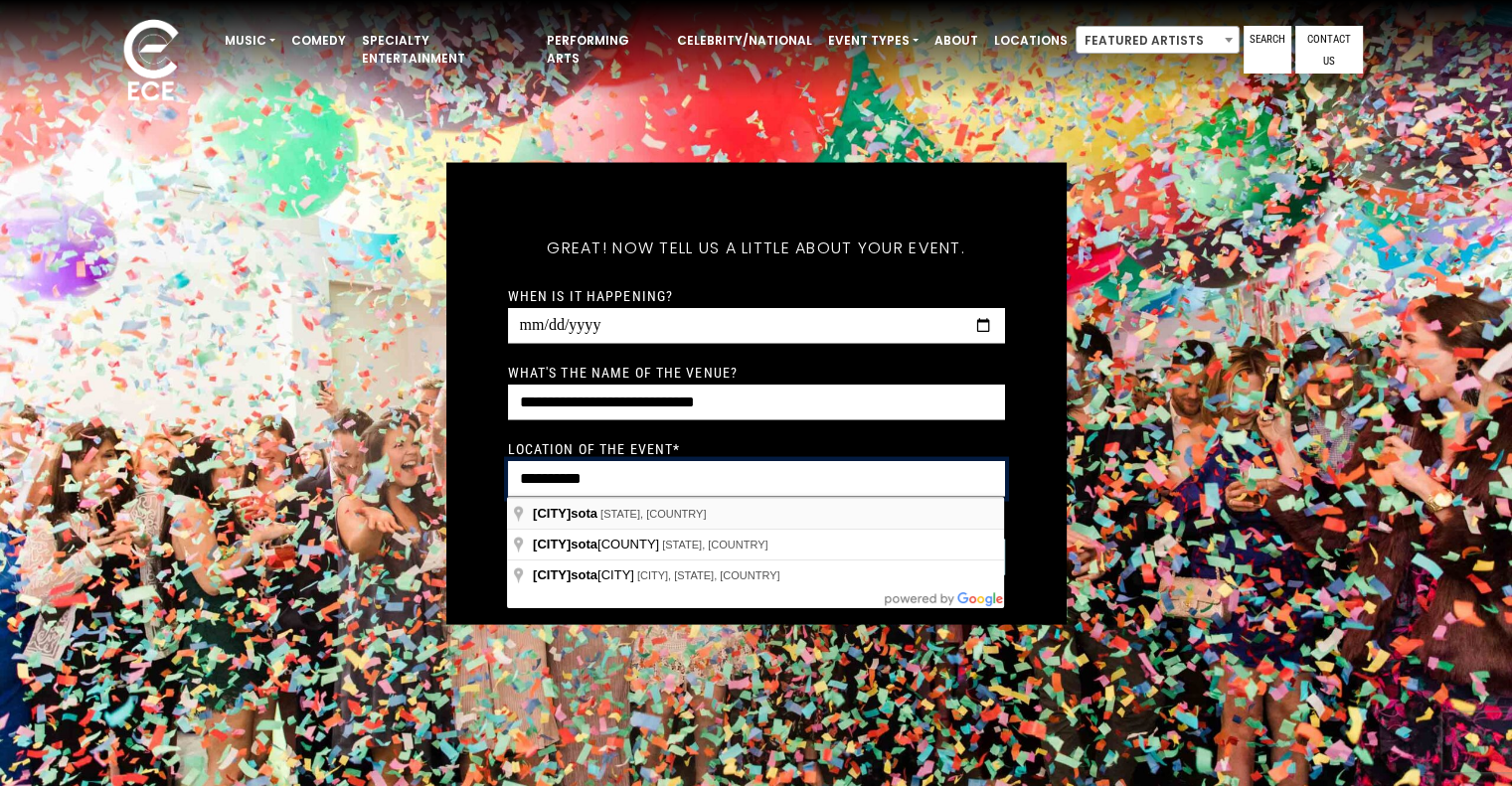 type on "*********" 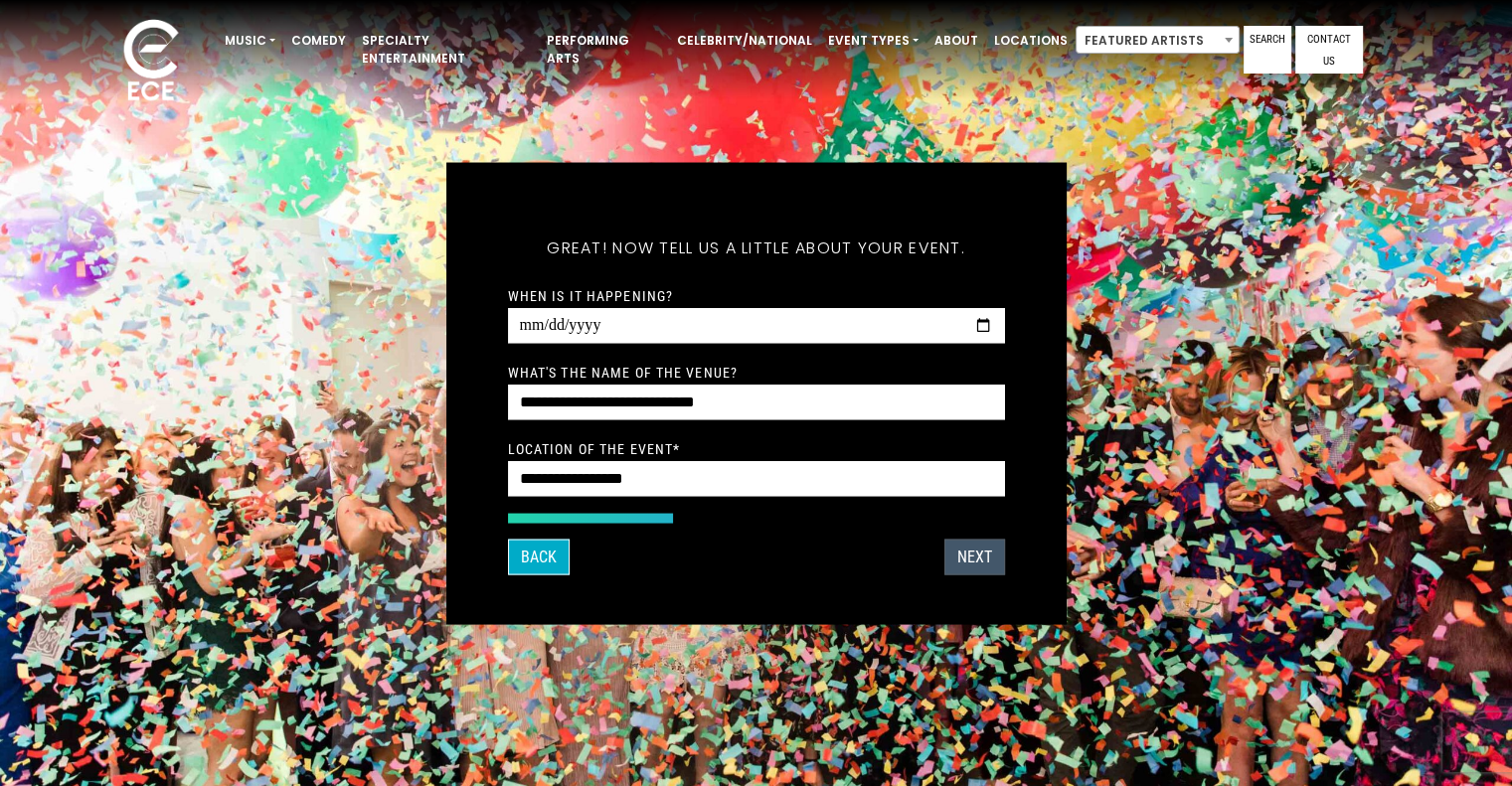 click on "Next" at bounding box center (974, 556) 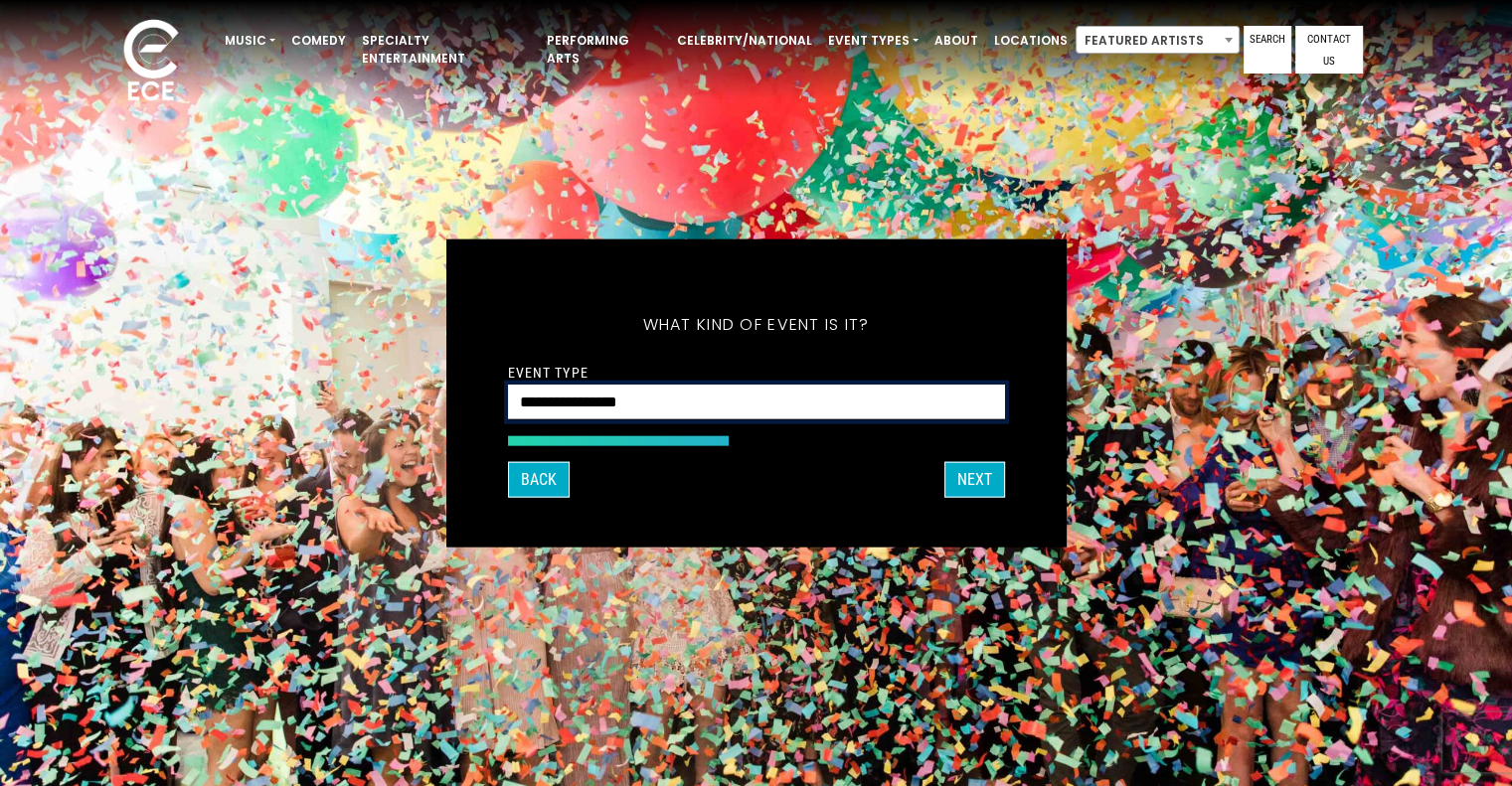 click on "**********" at bounding box center [756, 401] 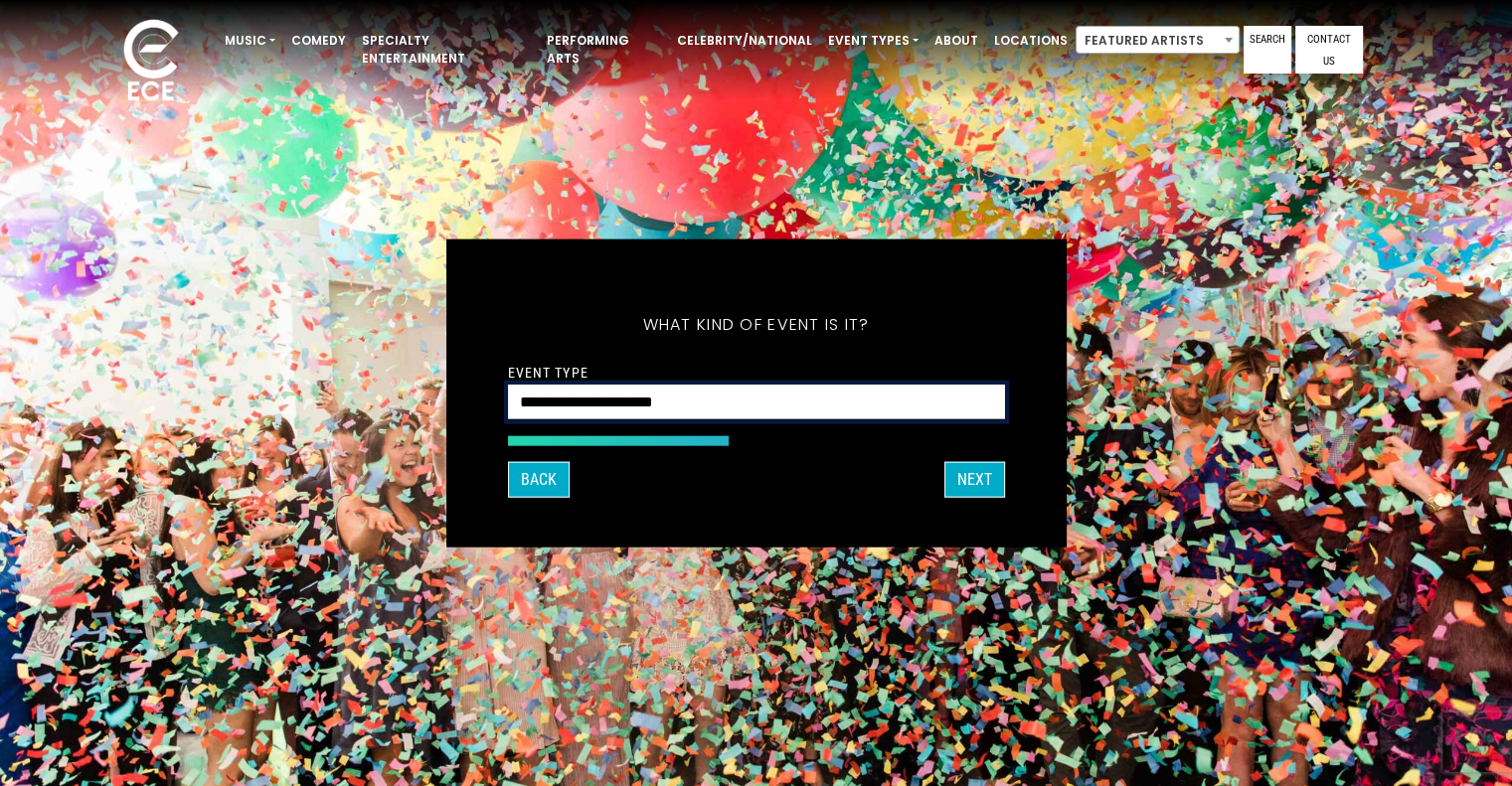 click on "**********" at bounding box center (756, 401) 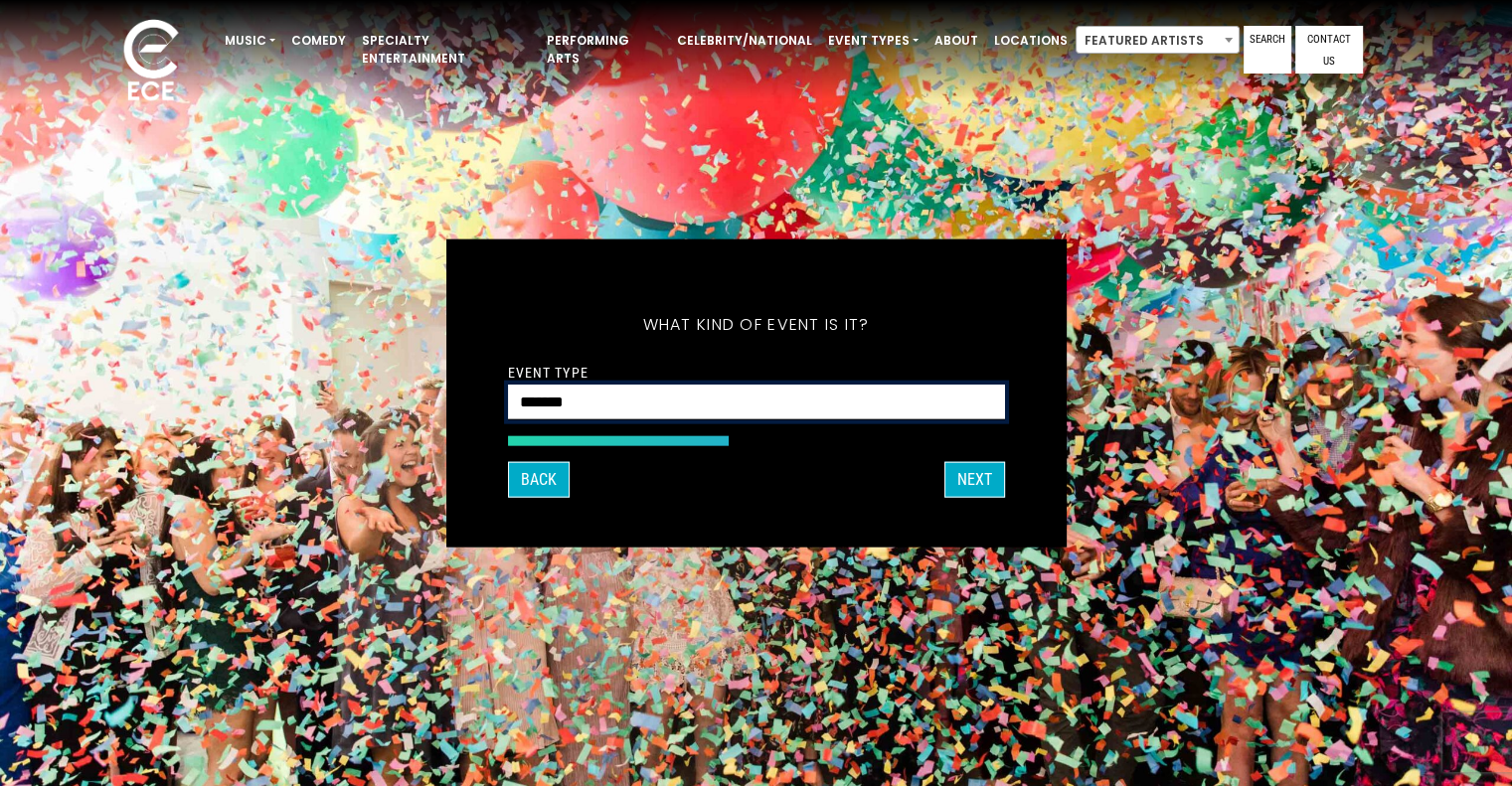 click on "**********" at bounding box center (756, 401) 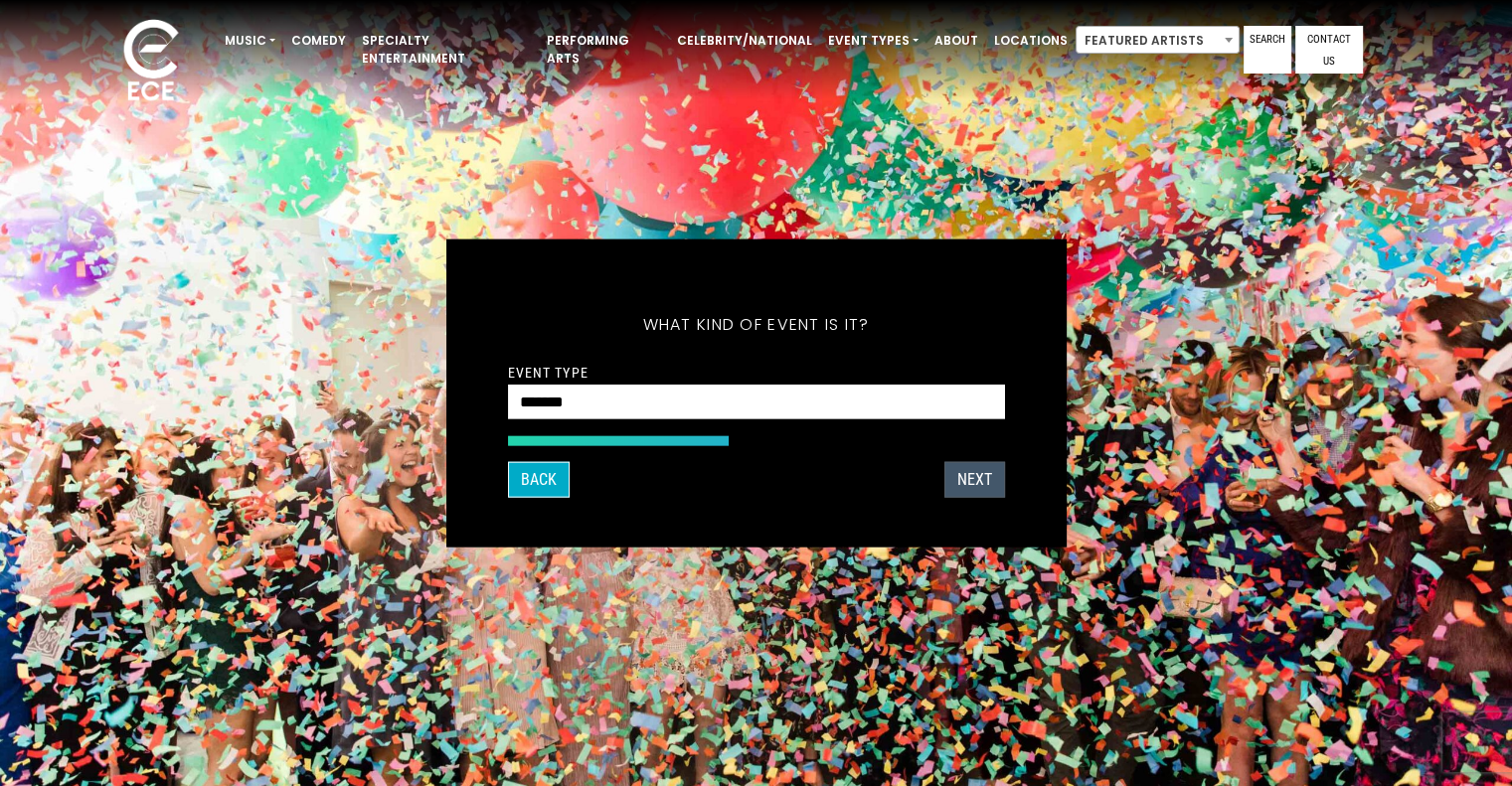 click on "Next" at bounding box center [974, 480] 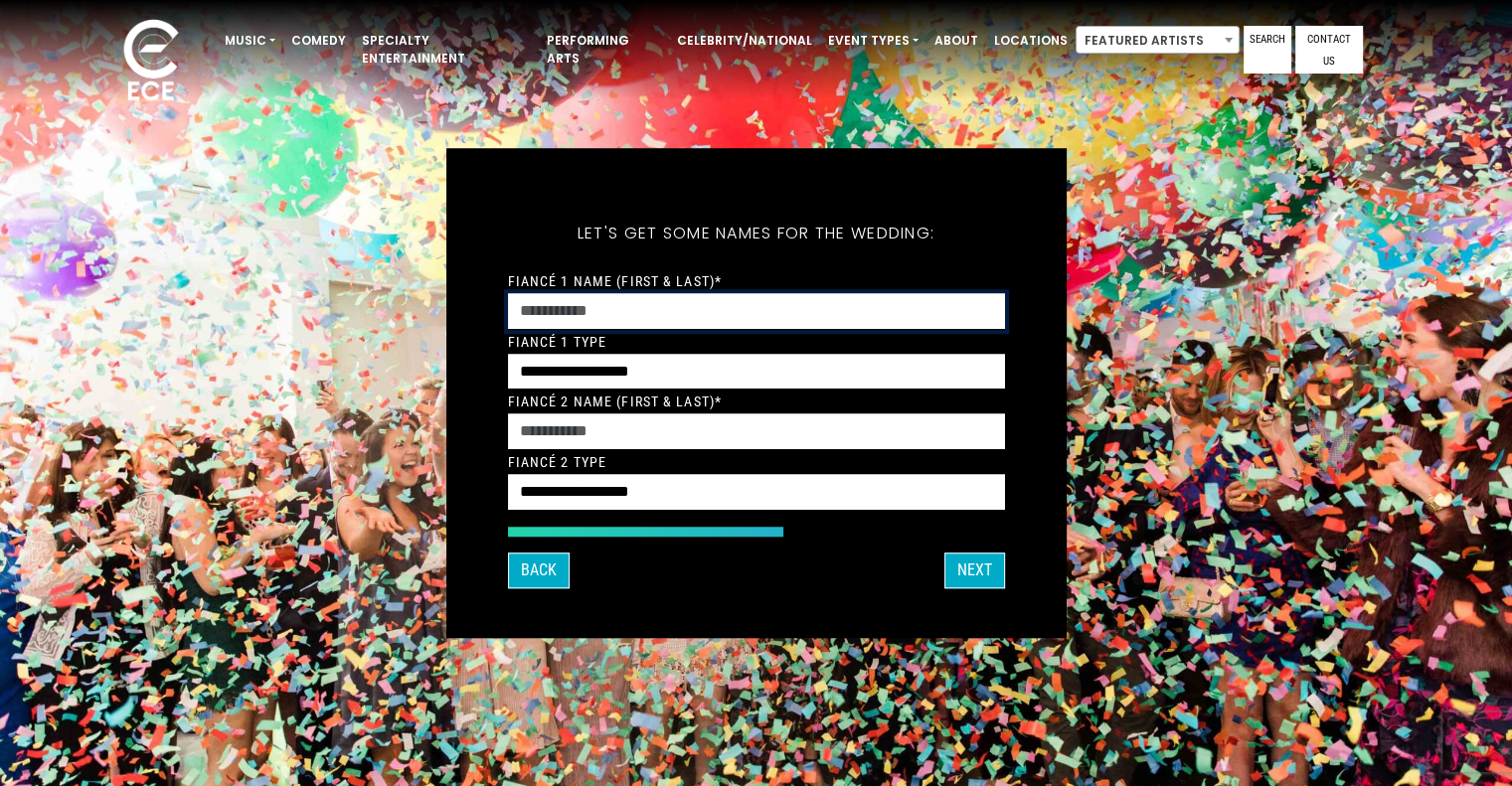 click on "Fiancé 1 Name (First & Last)*" at bounding box center (756, 311) 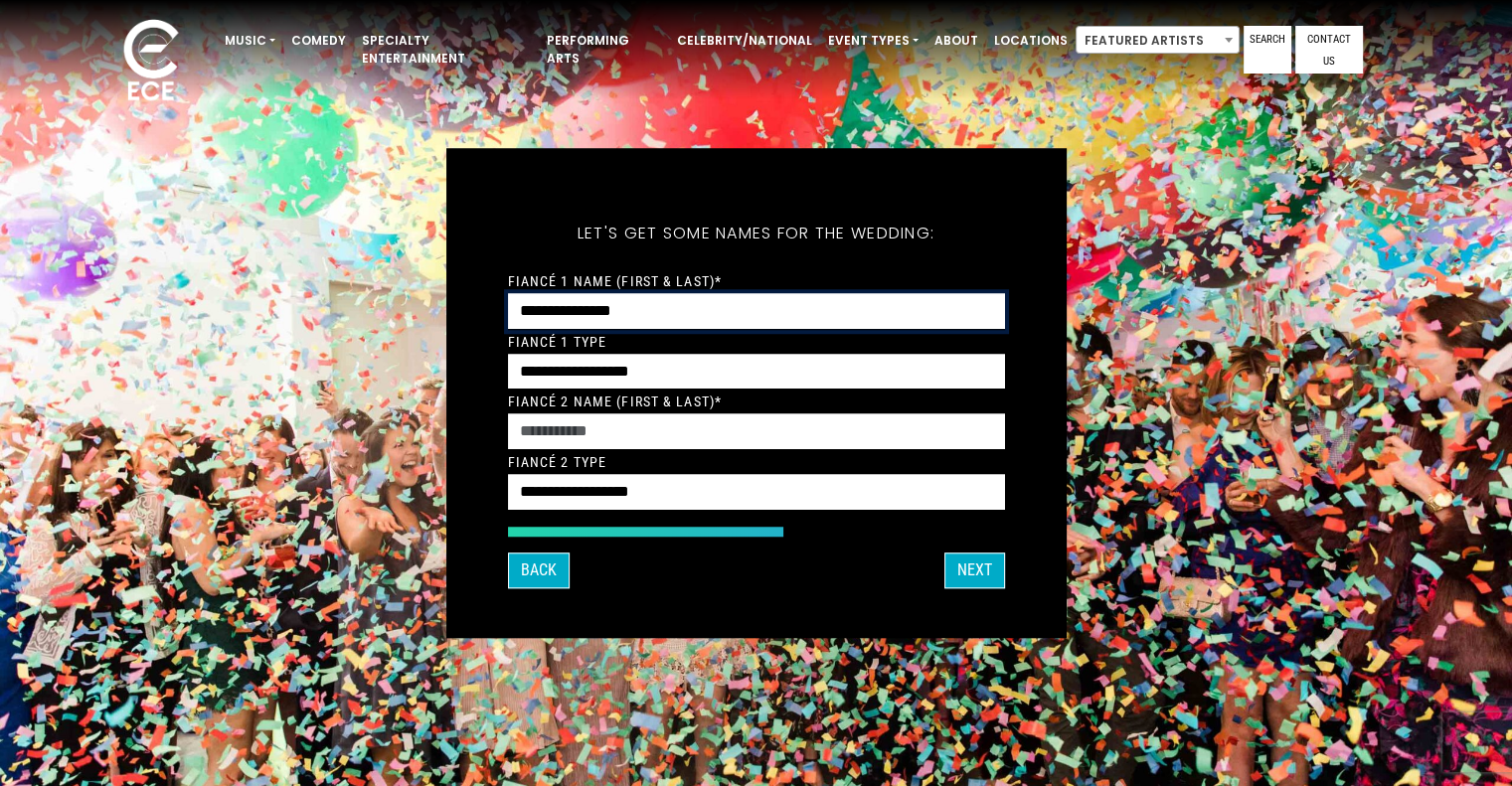 type on "**********" 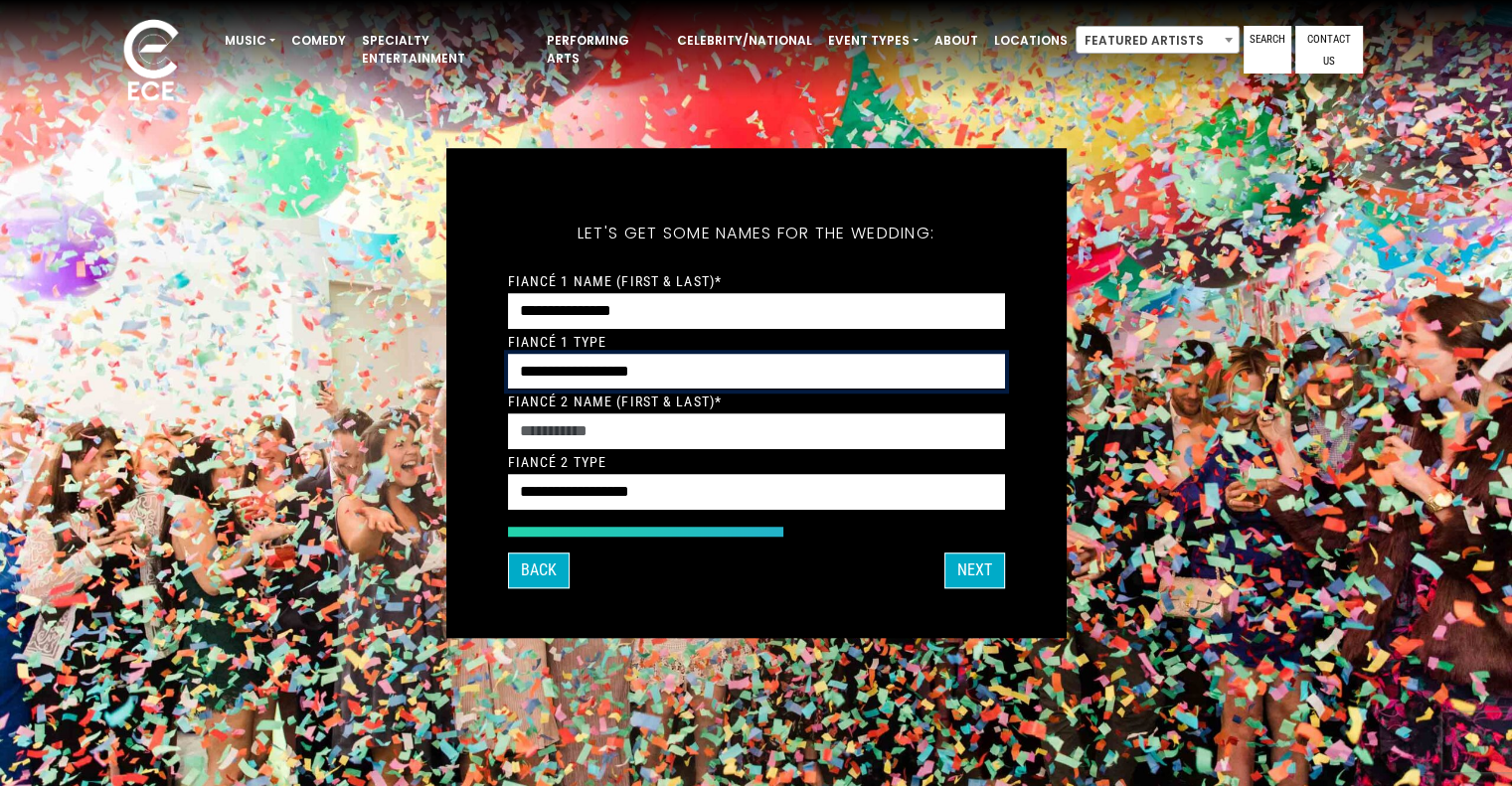 click on "**********" at bounding box center [756, 372] 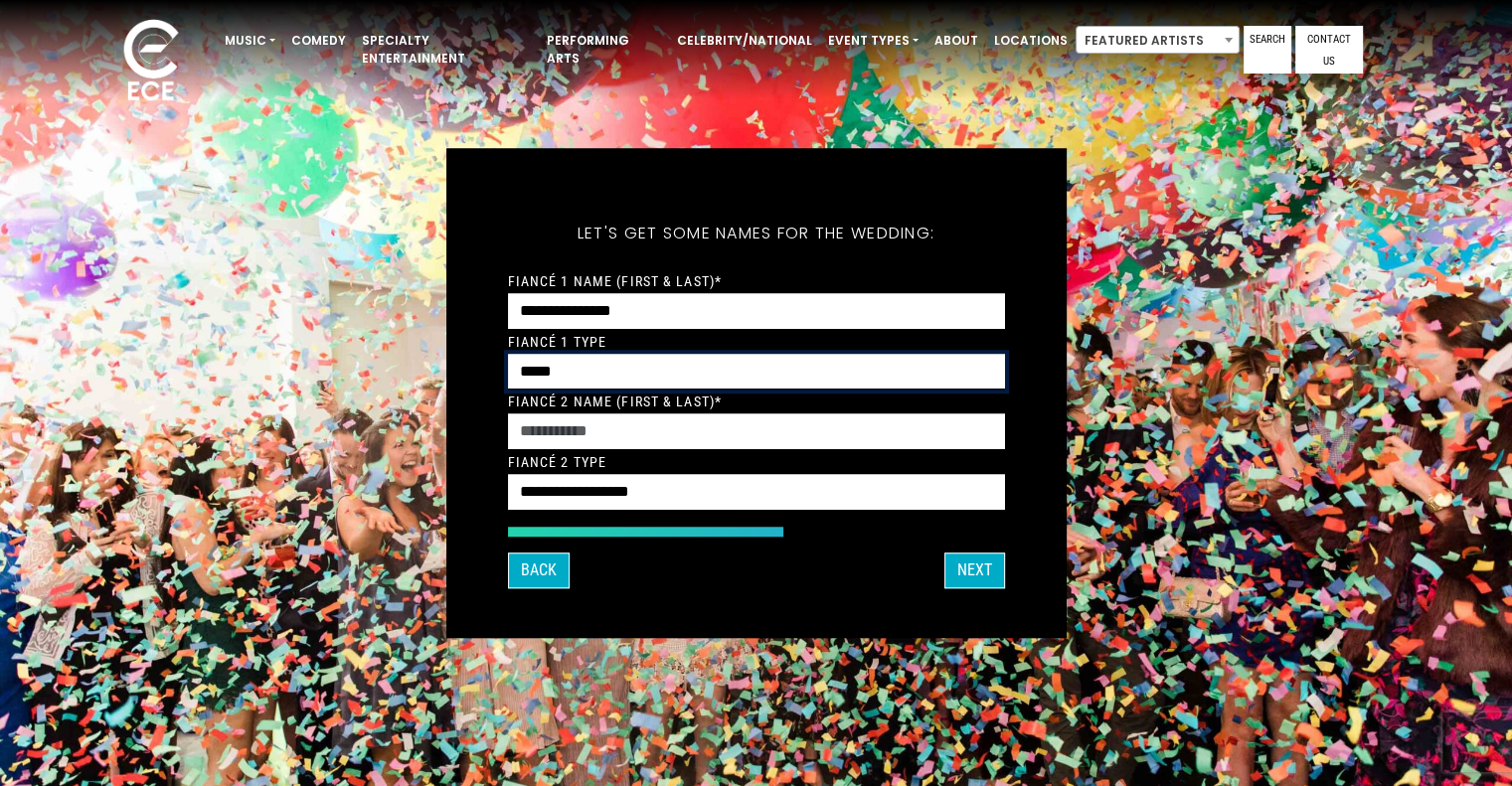 click on "**********" at bounding box center [756, 372] 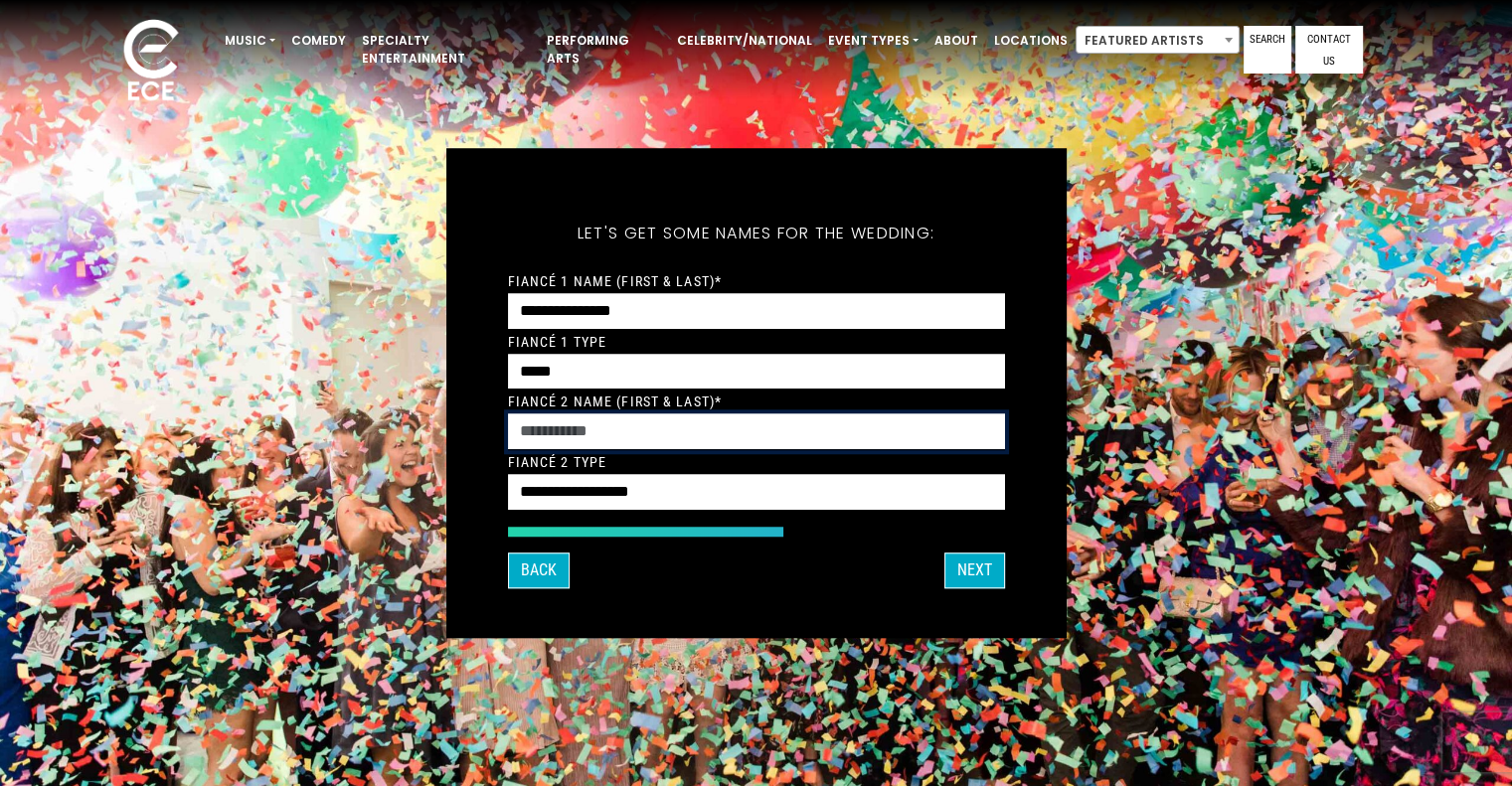 click on "Fiancé 2 Name (First & Last)*" at bounding box center (756, 432) 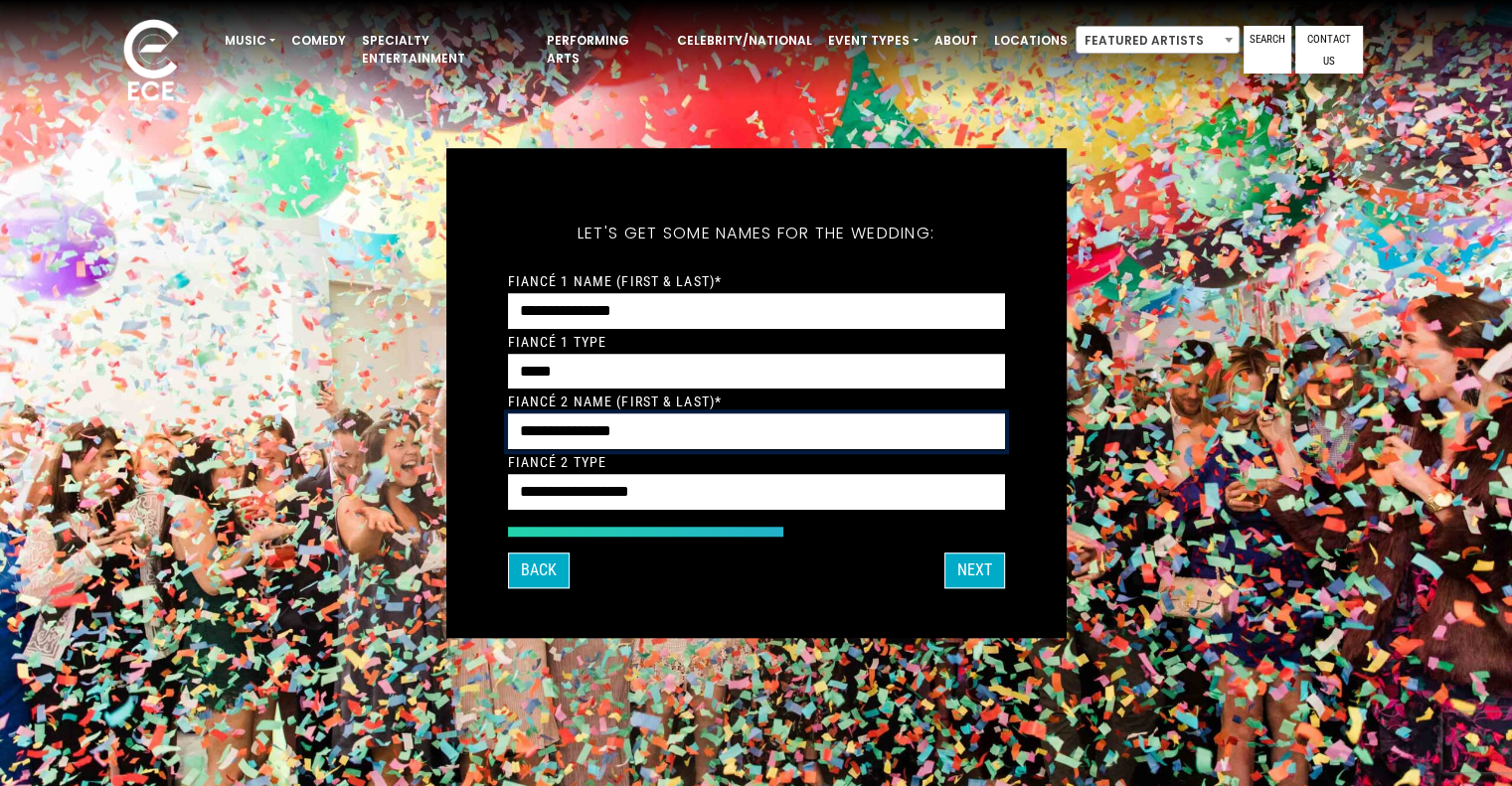 type on "**********" 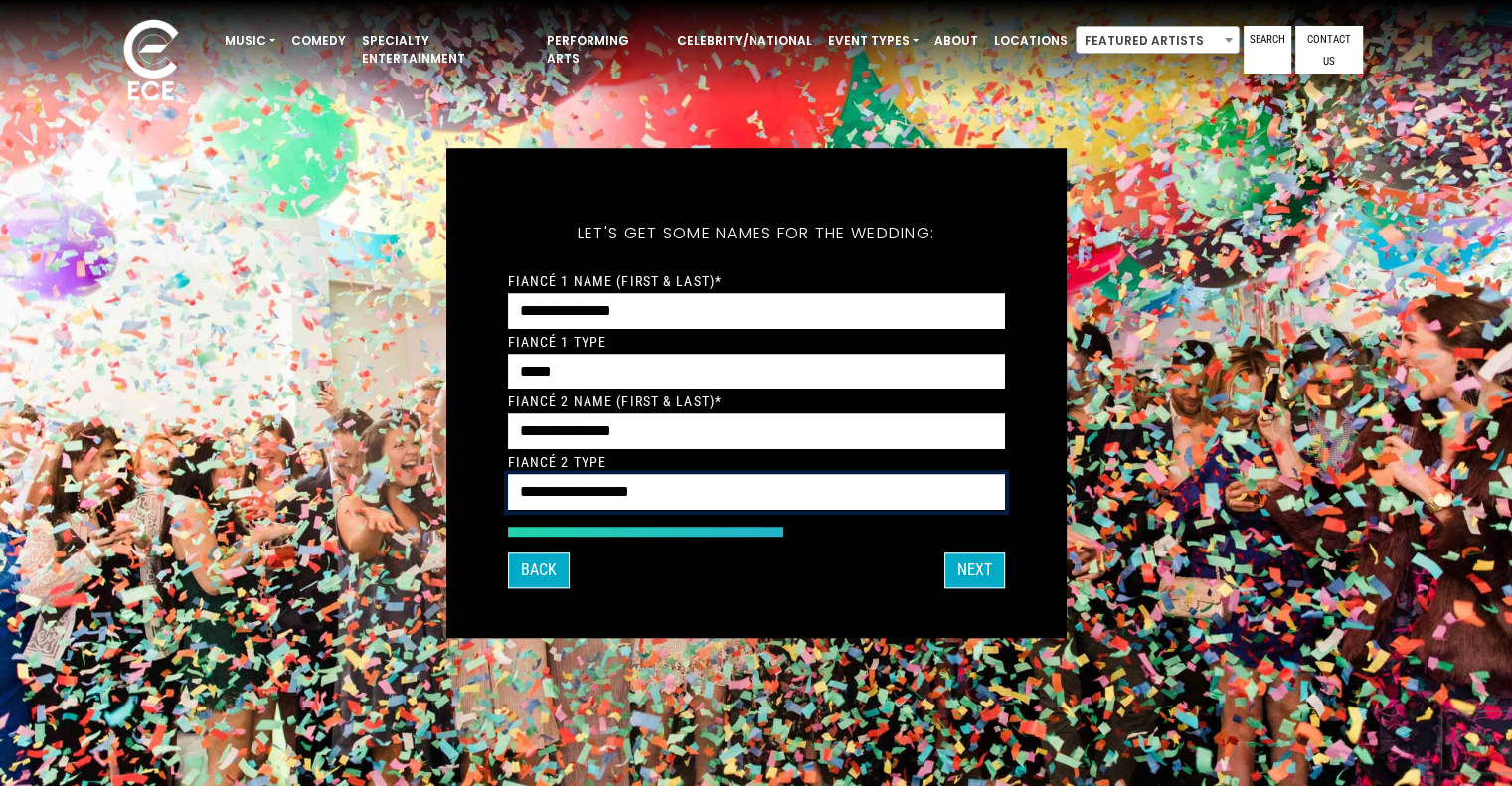 click on "**********" at bounding box center (756, 493) 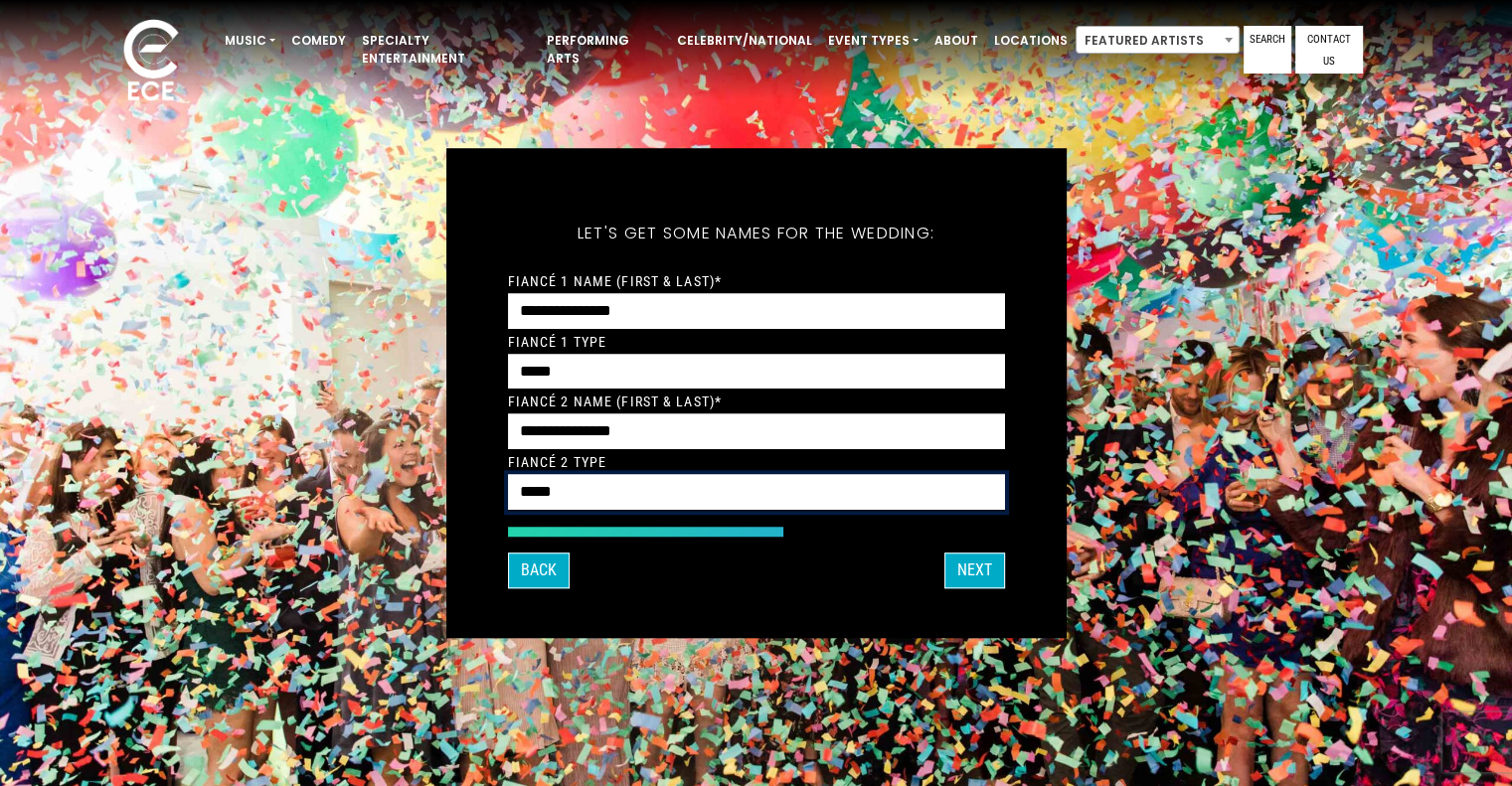 click on "**********" at bounding box center [756, 493] 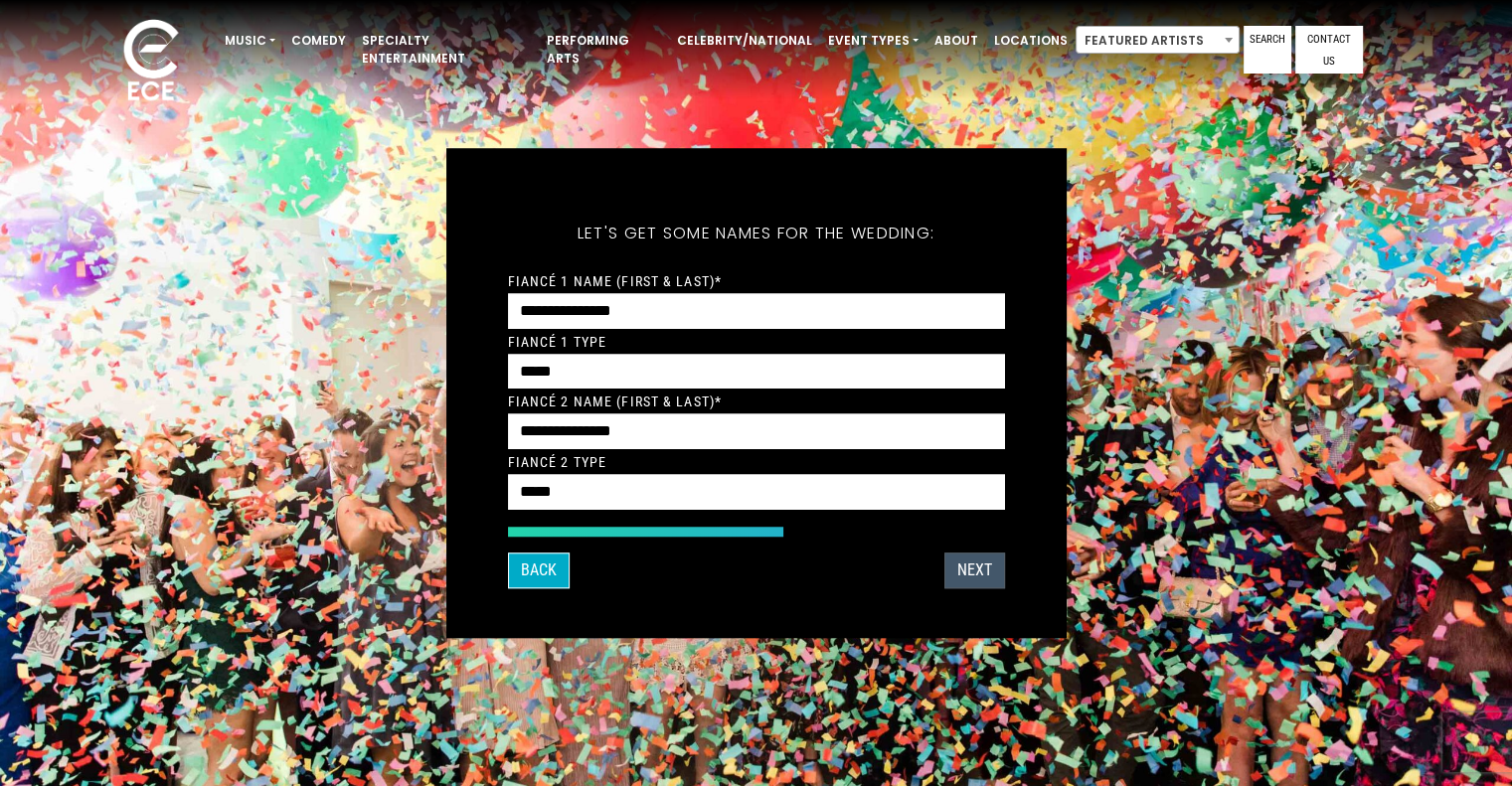 click on "Next" at bounding box center (974, 570) 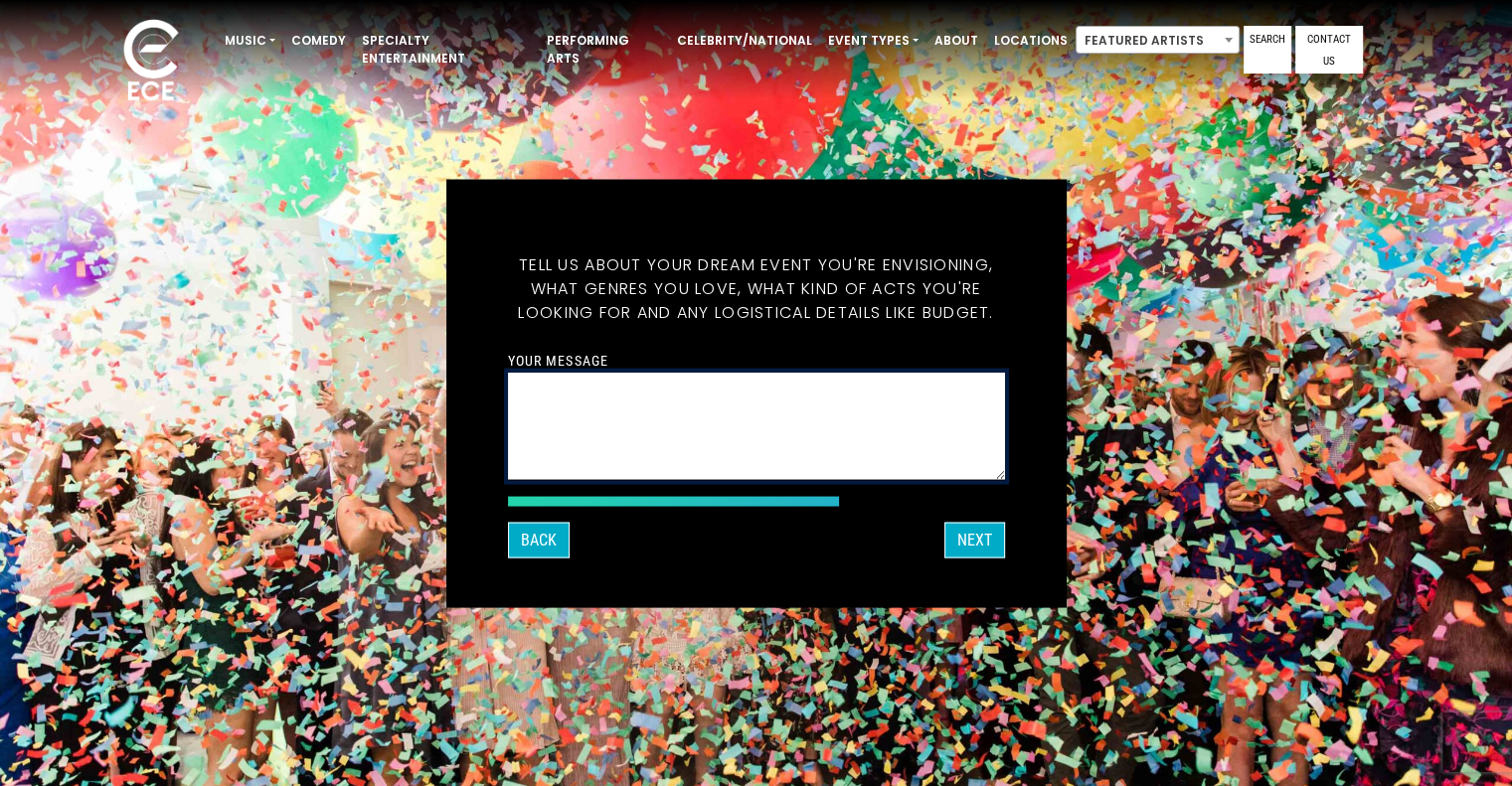 click on "Your message" at bounding box center (756, 425) 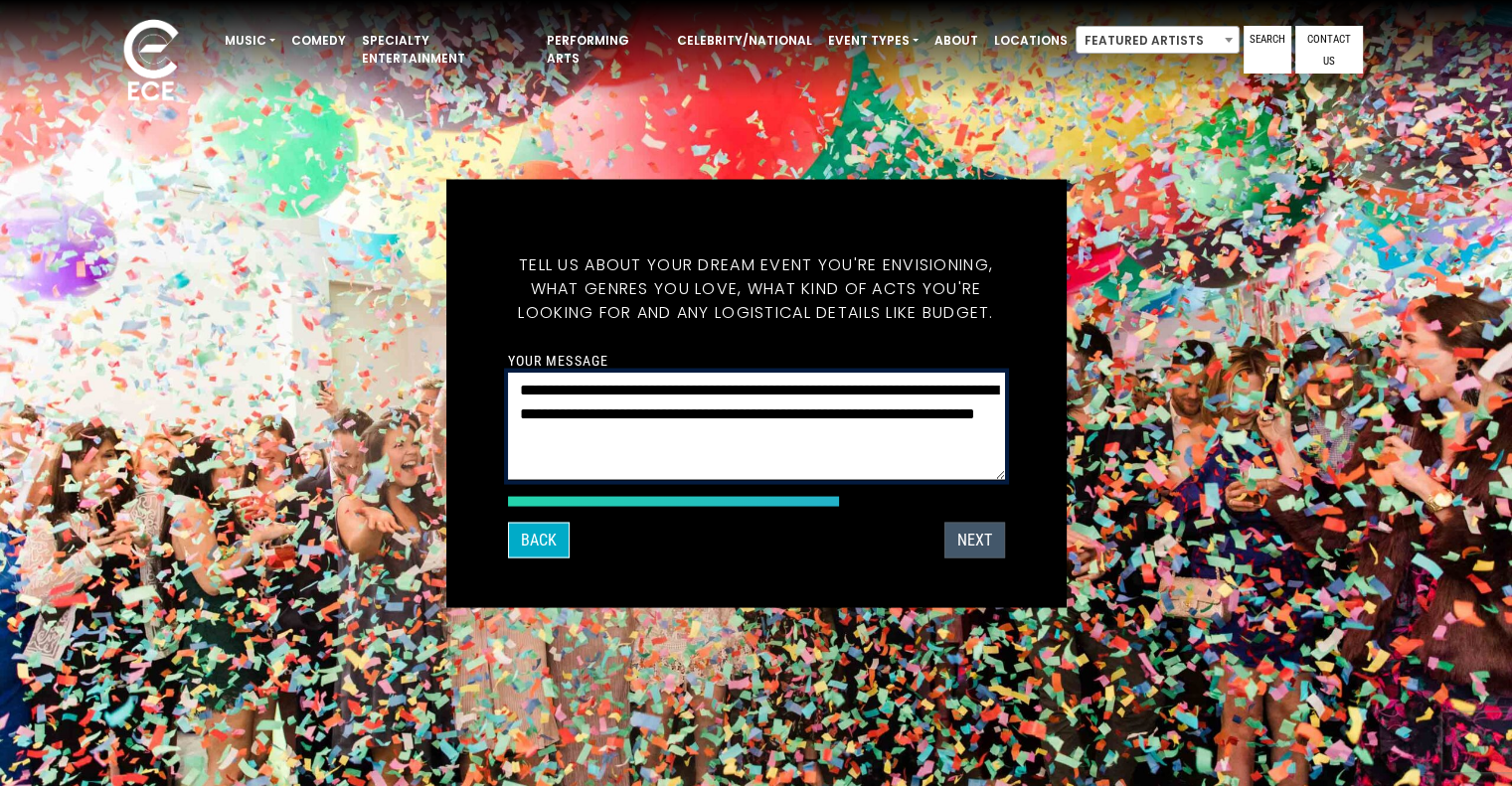 type on "**********" 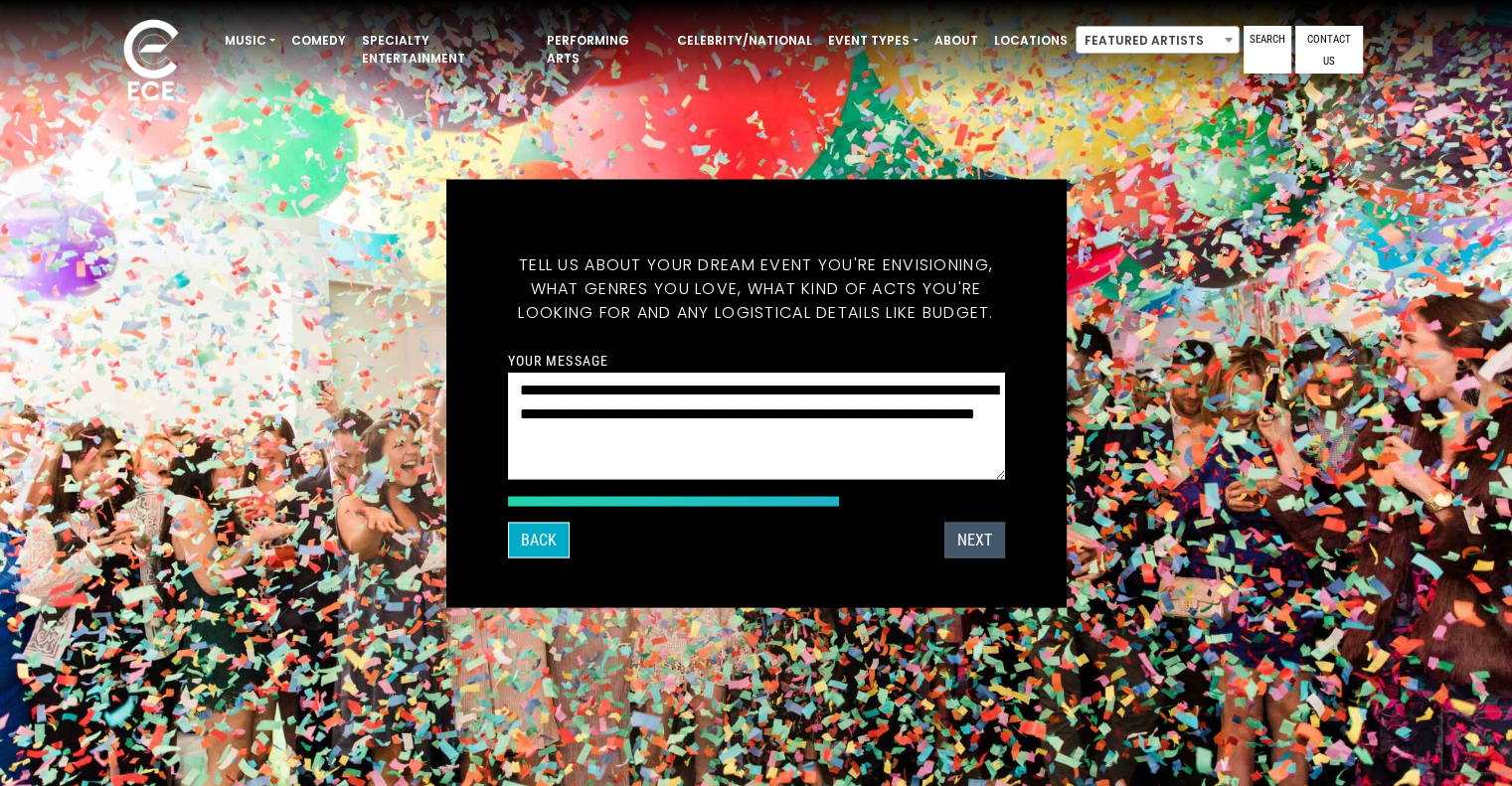 click on "Next" at bounding box center (974, 540) 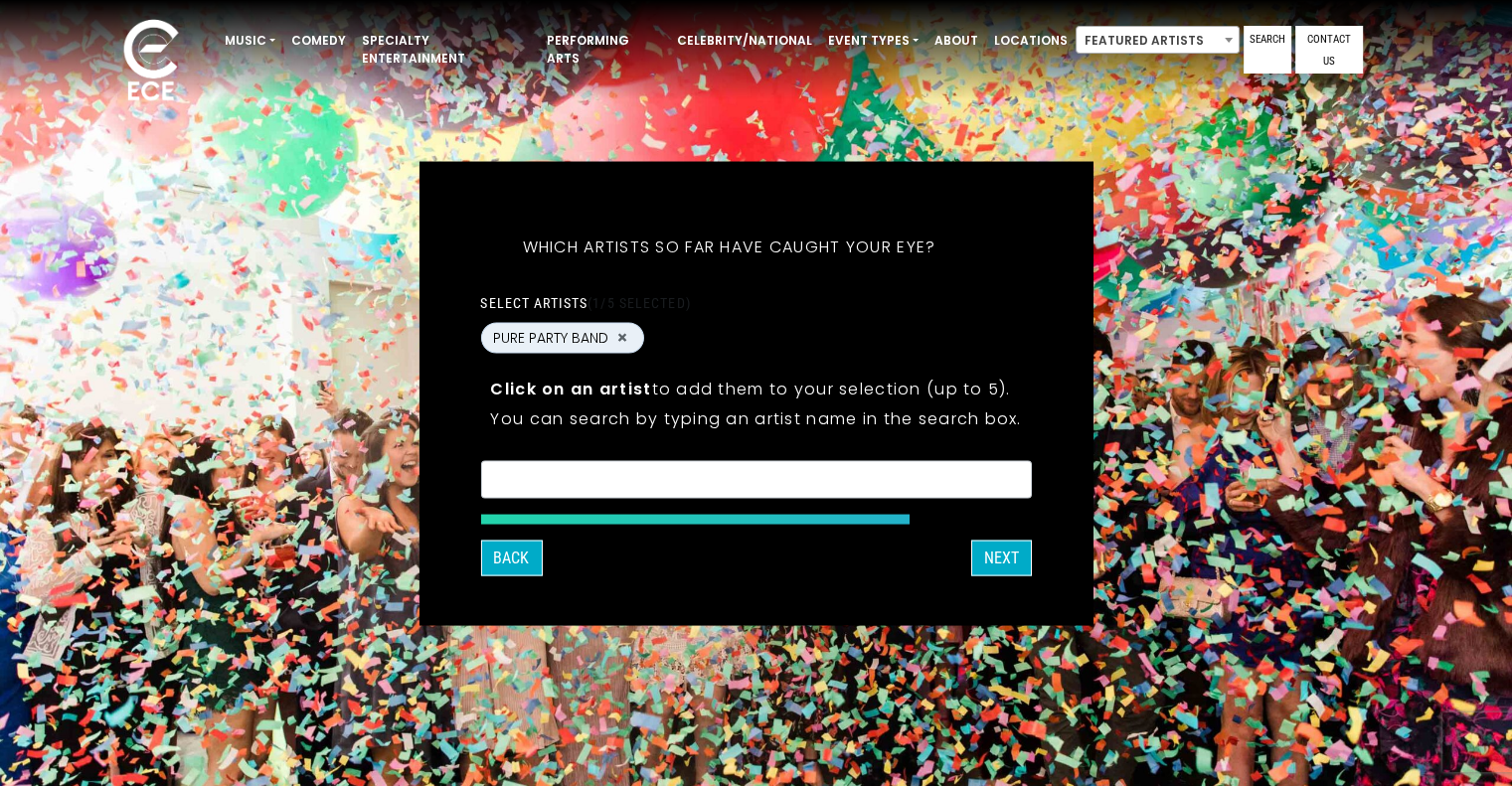 click at bounding box center [756, 482] 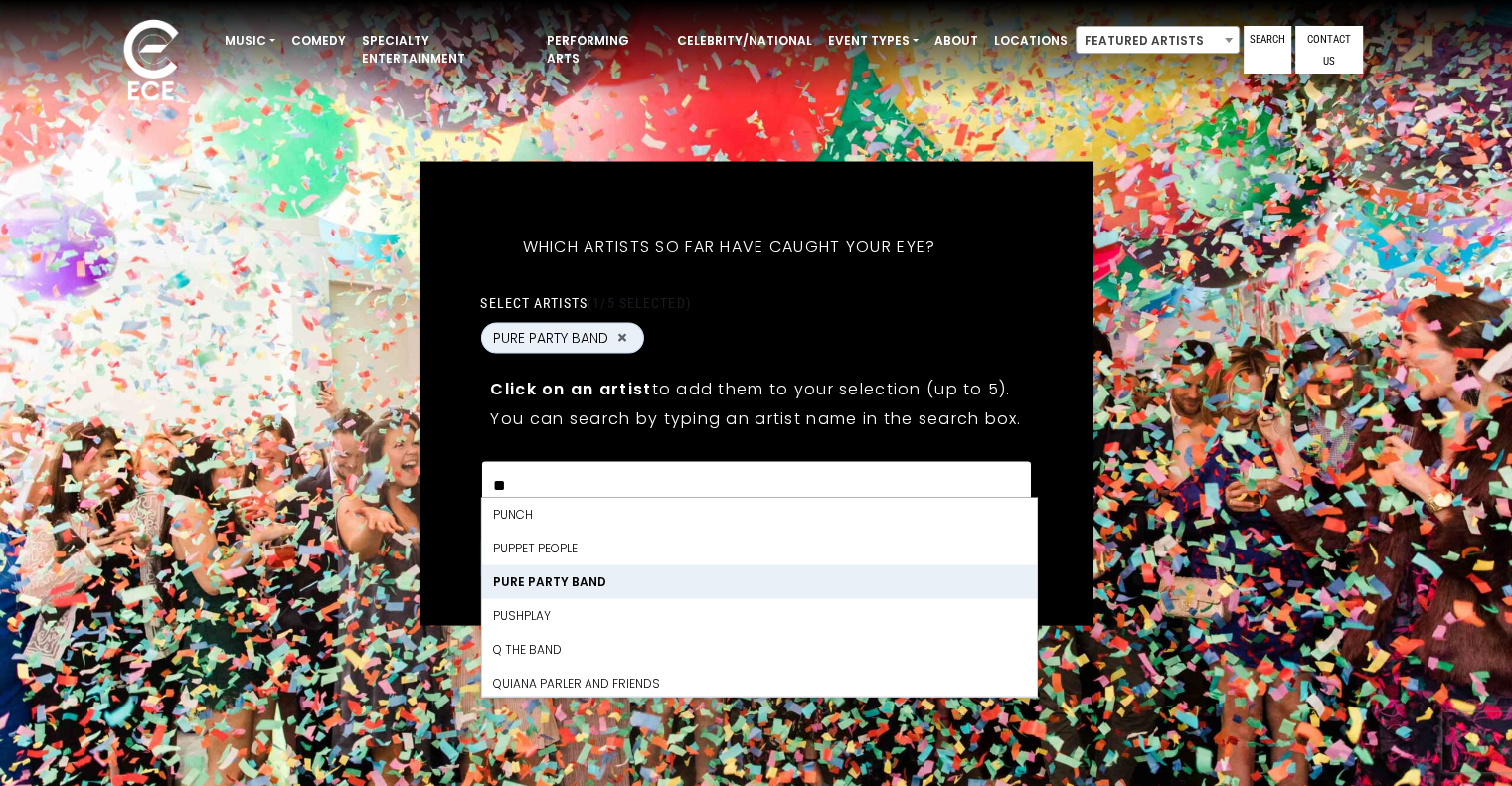 scroll, scrollTop: 0, scrollLeft: 0, axis: both 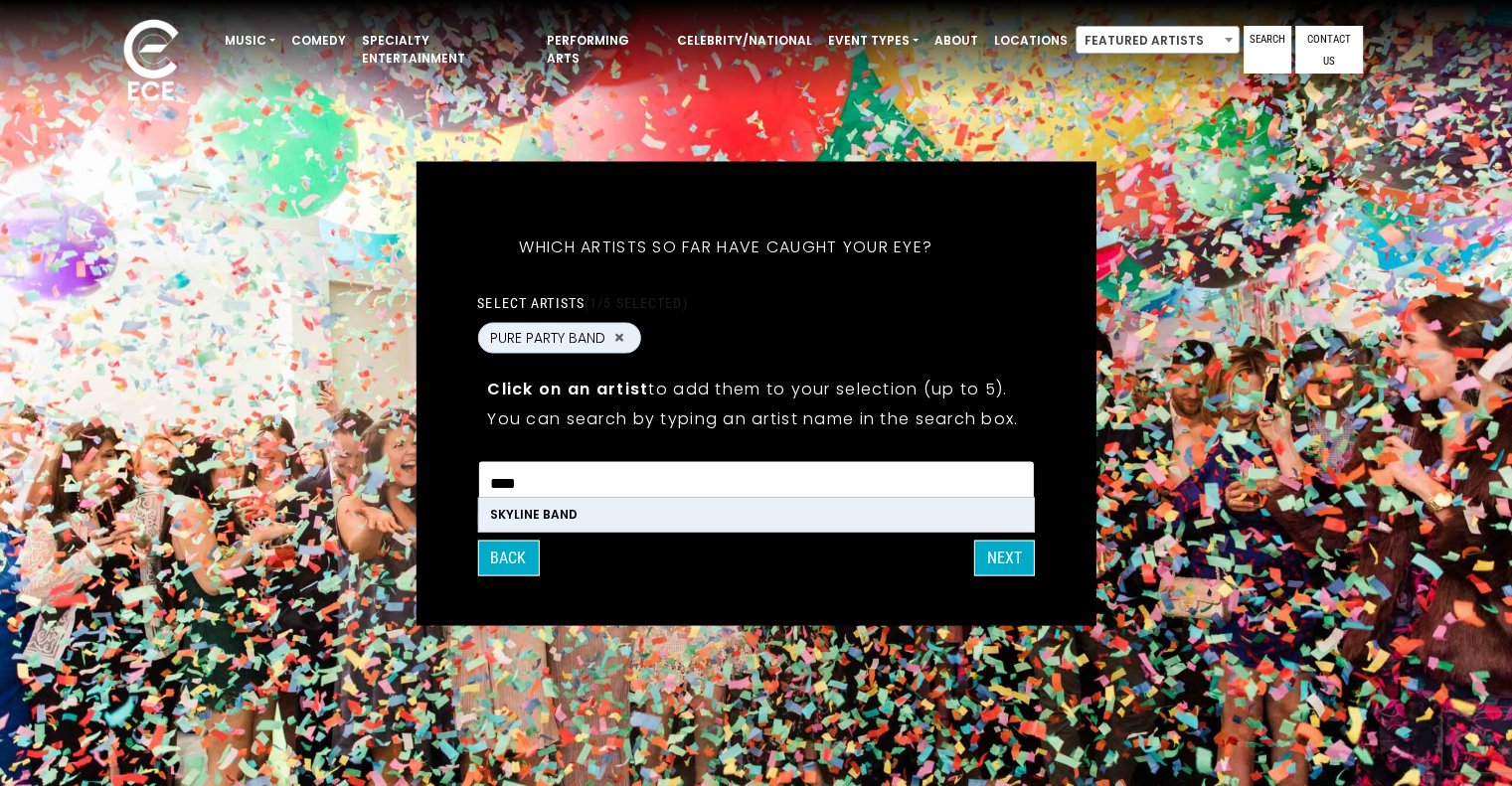type on "****" 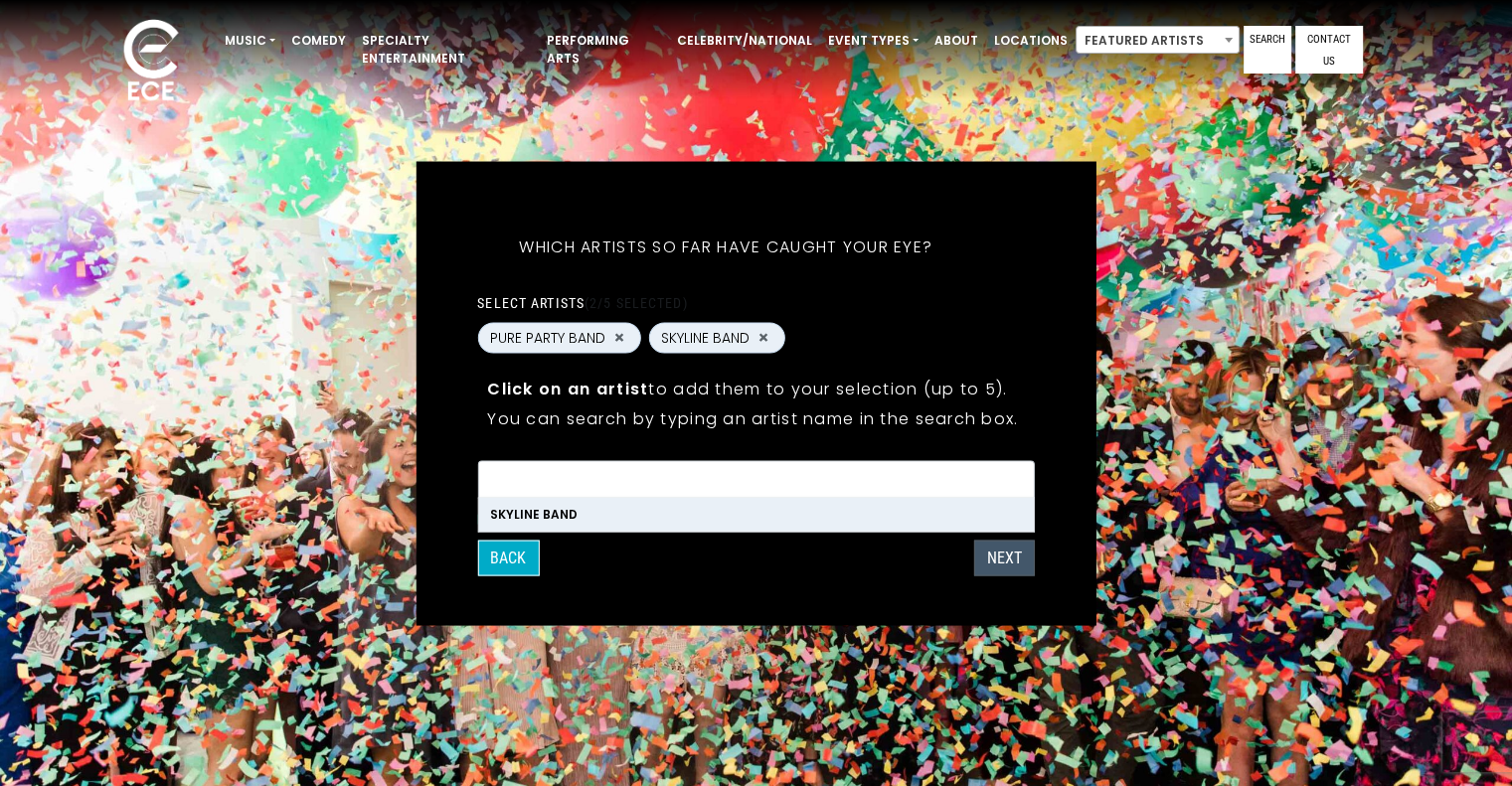click on "Next" at bounding box center [1004, 557] 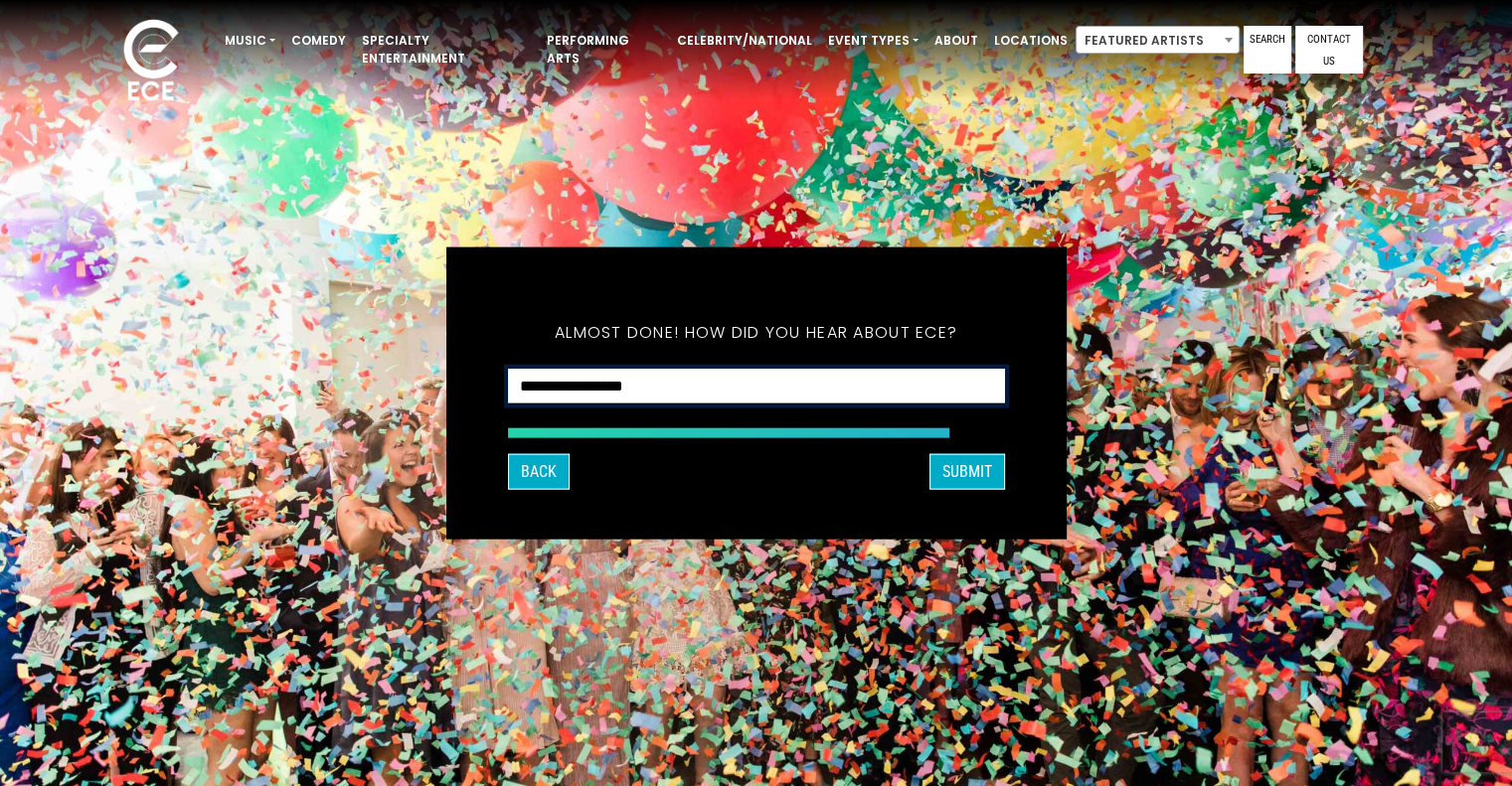 click on "**********" at bounding box center (756, 386) 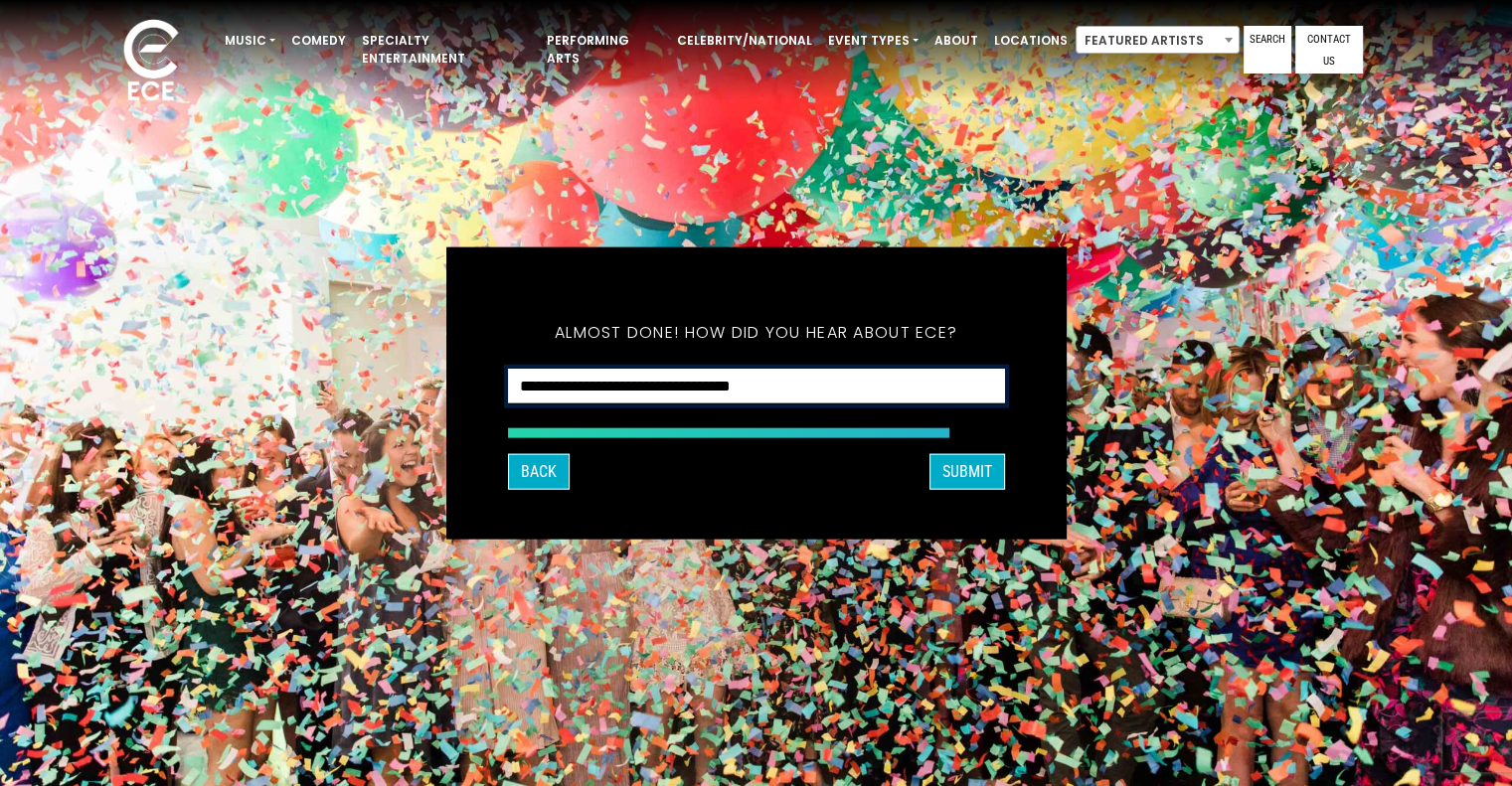 click on "**********" at bounding box center (756, 386) 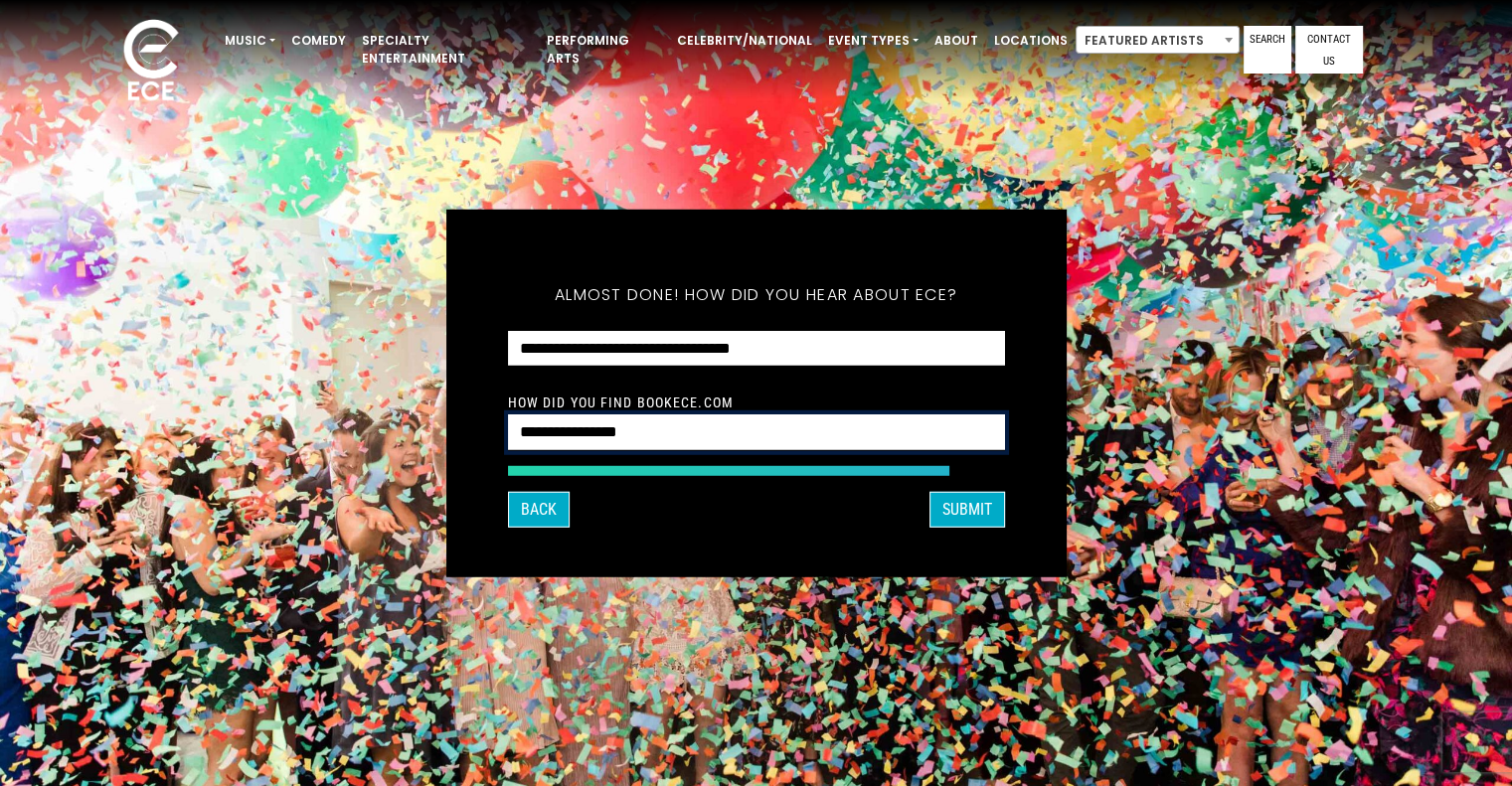 click on "**********" at bounding box center (756, 432) 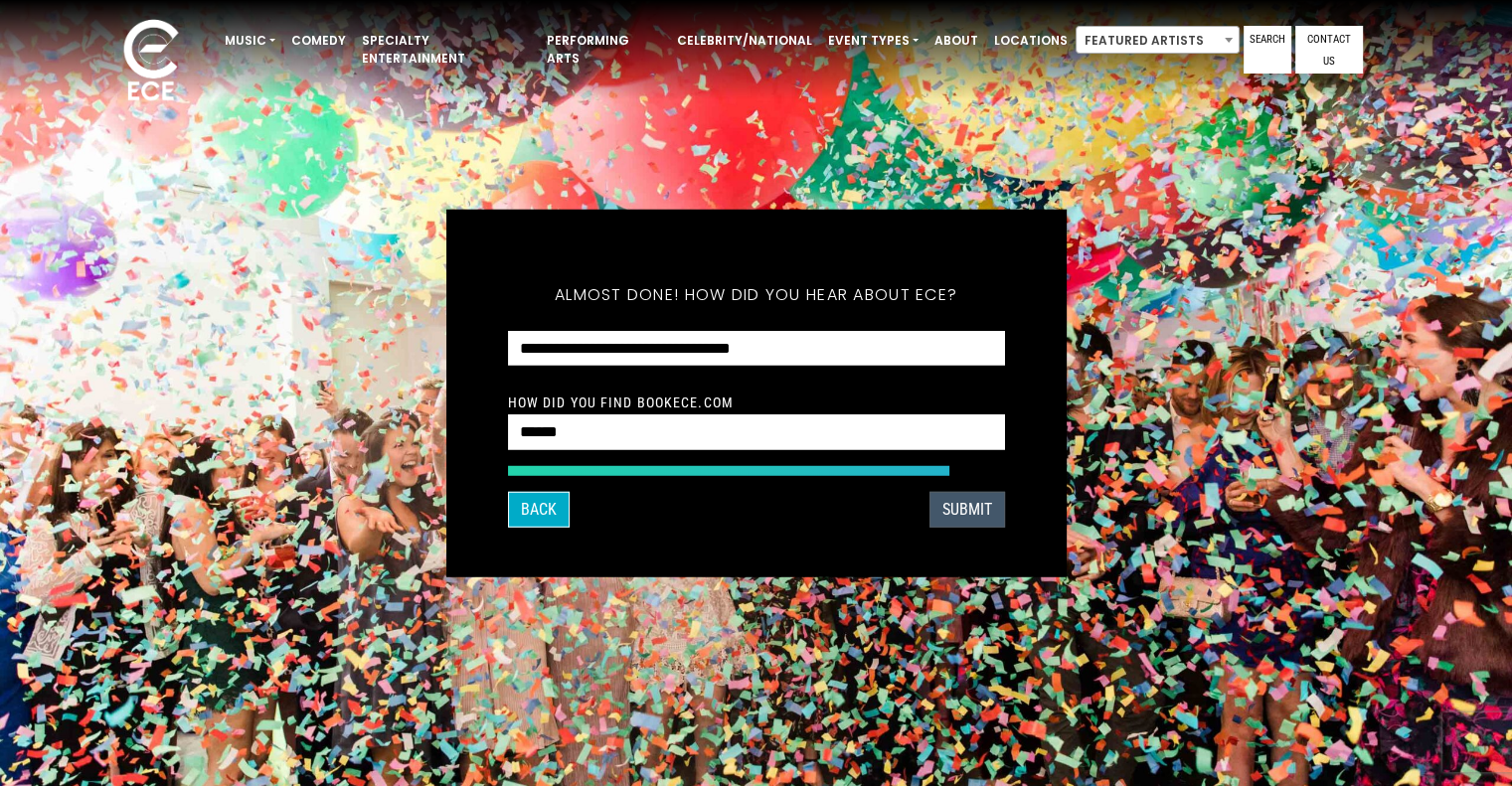 click on "SUBMIT" at bounding box center (967, 510) 